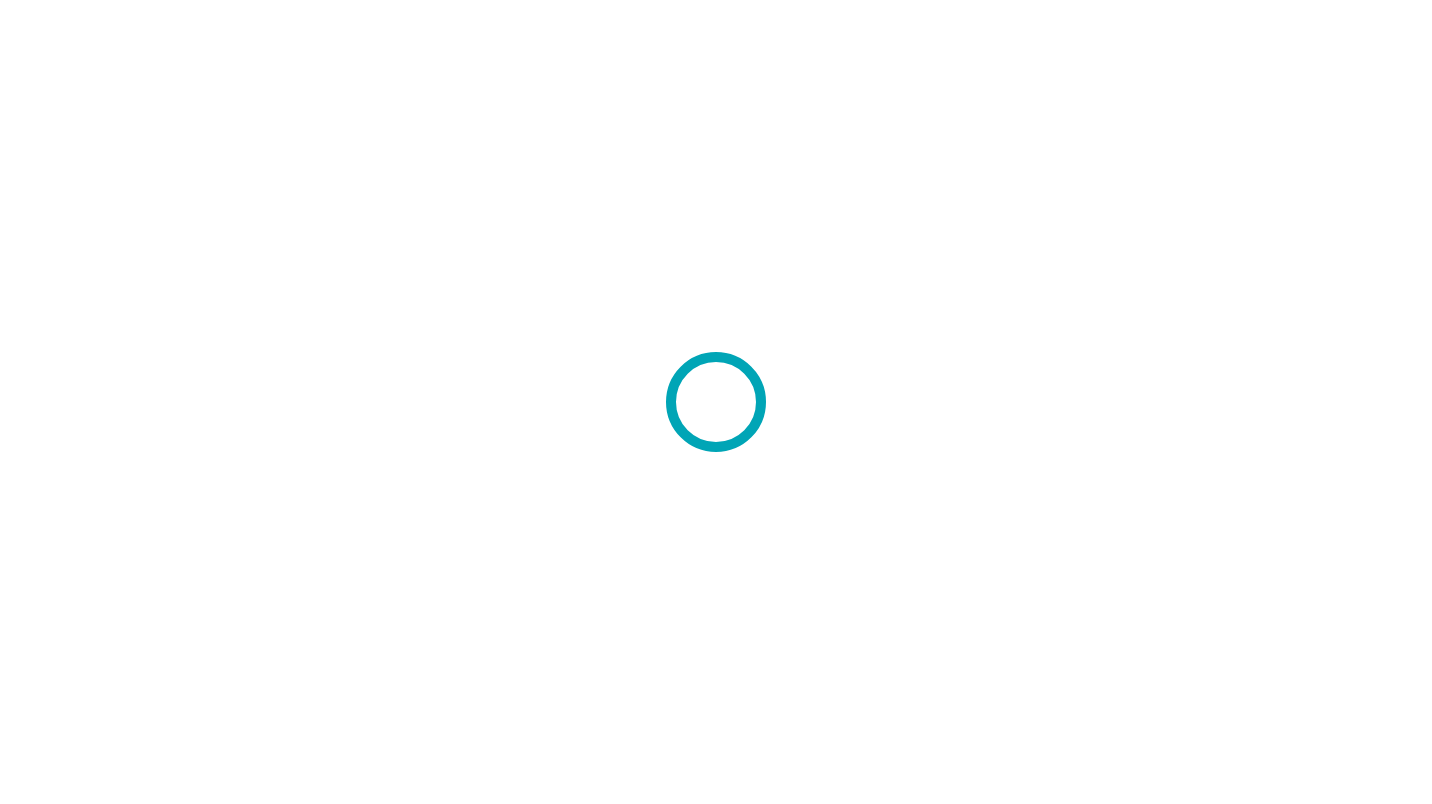 scroll, scrollTop: 0, scrollLeft: 0, axis: both 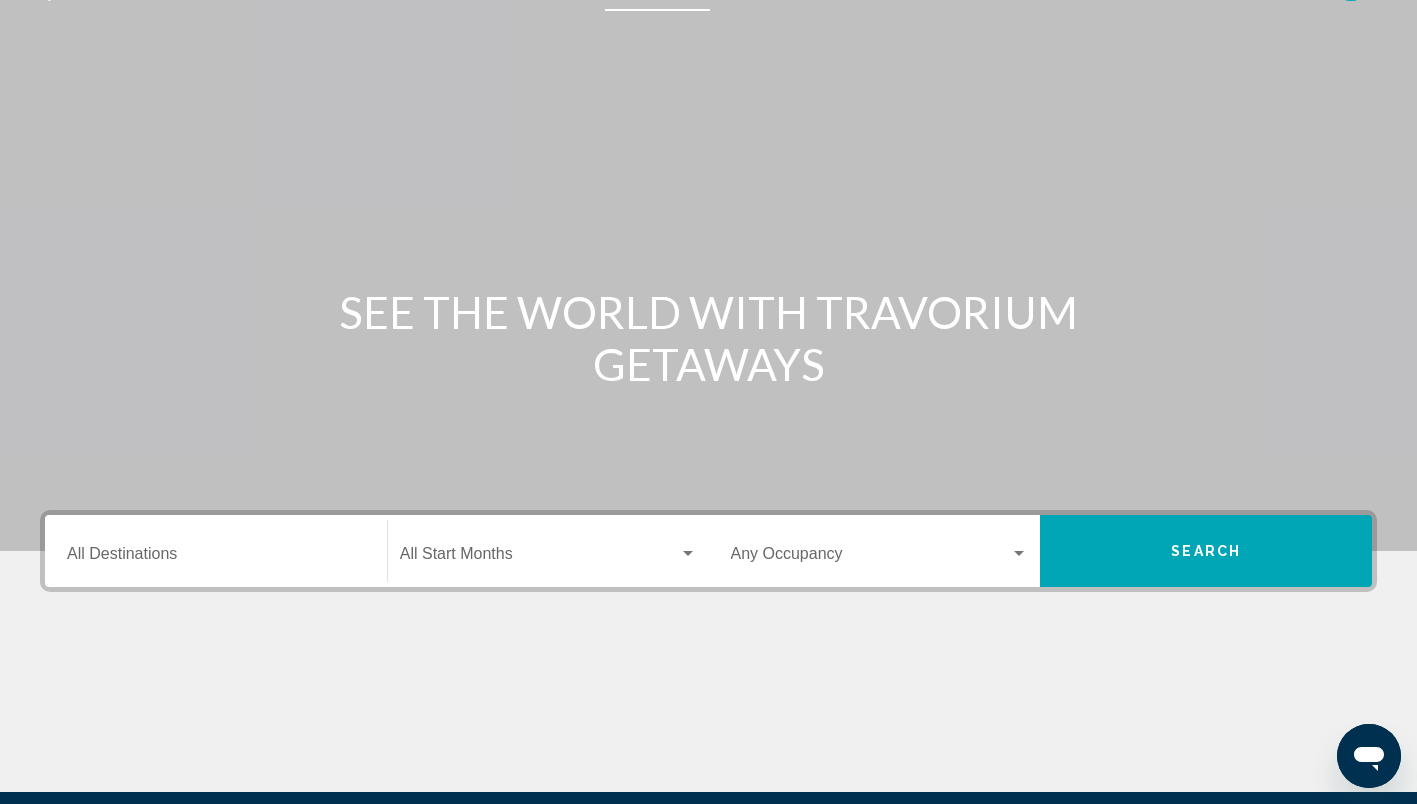click on "Destination All Destinations" at bounding box center (216, 558) 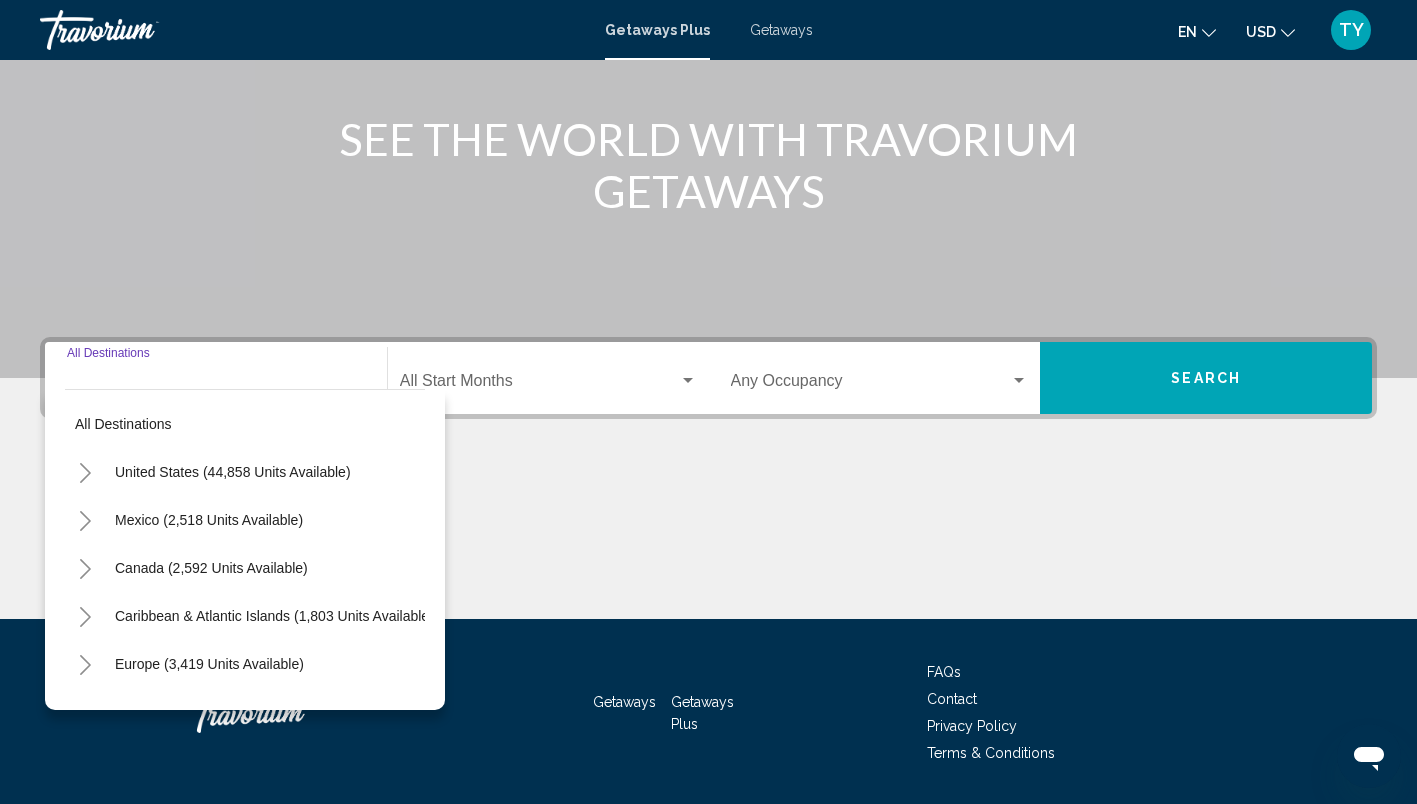 scroll, scrollTop: 282, scrollLeft: 0, axis: vertical 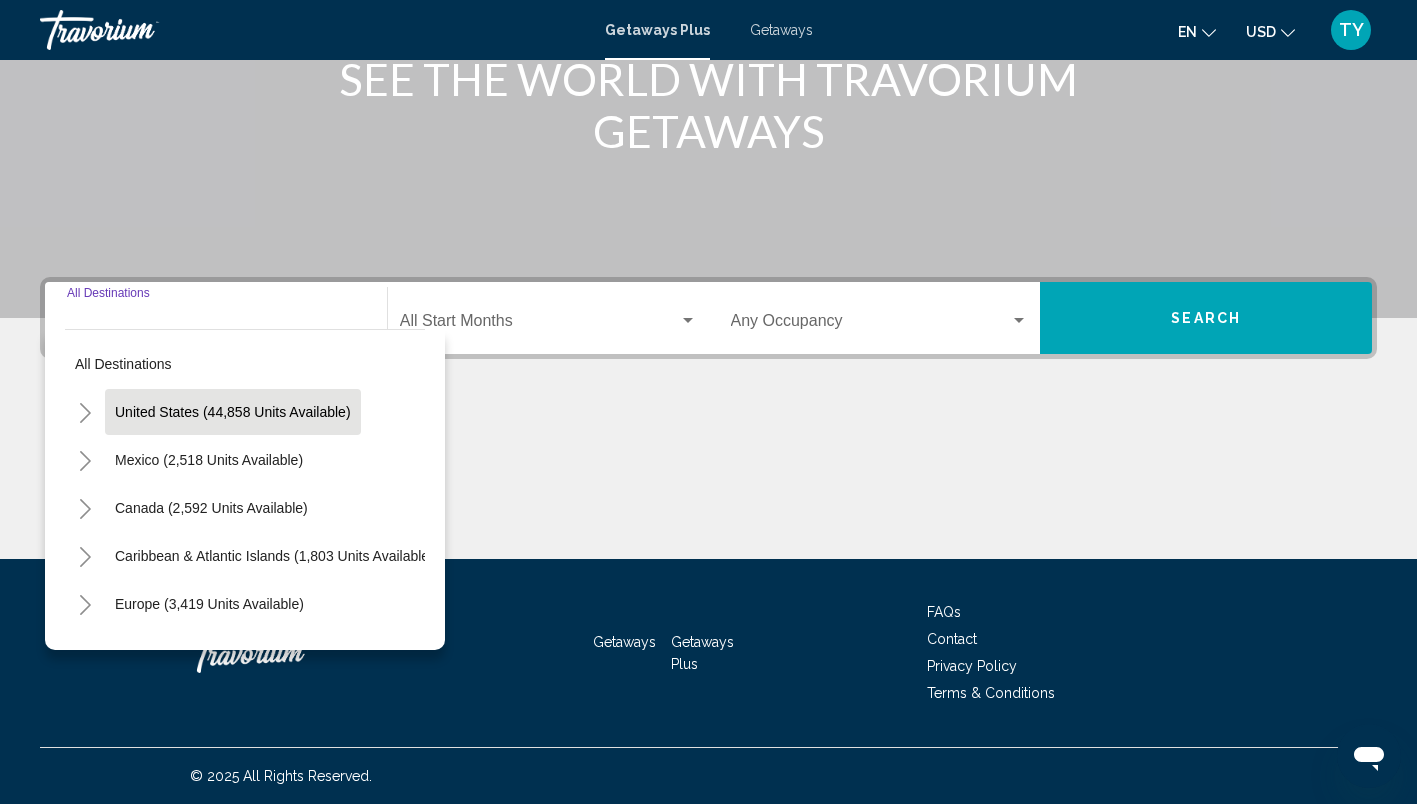 click on "United States (44,858 units available)" at bounding box center (209, 460) 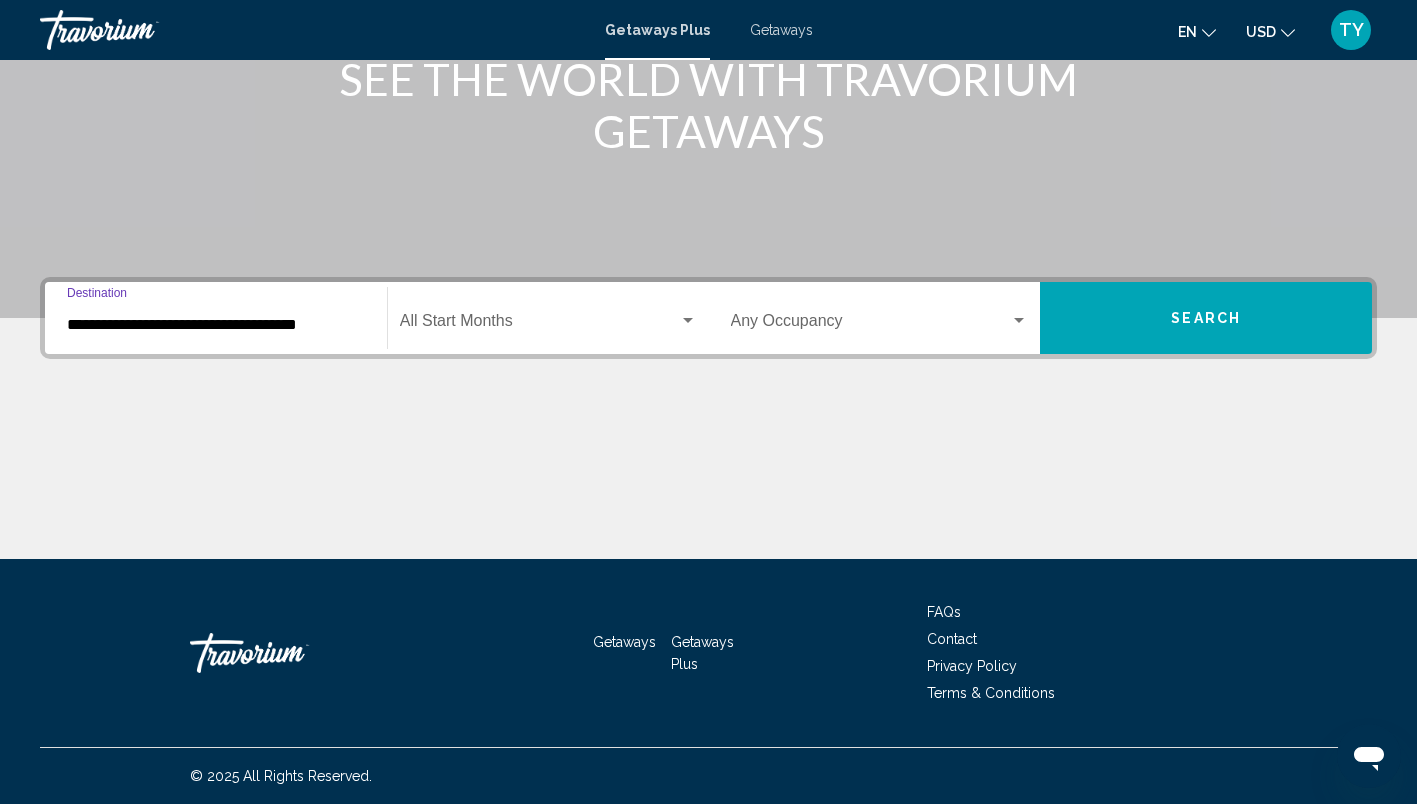 click on "Start Month All Start Months" 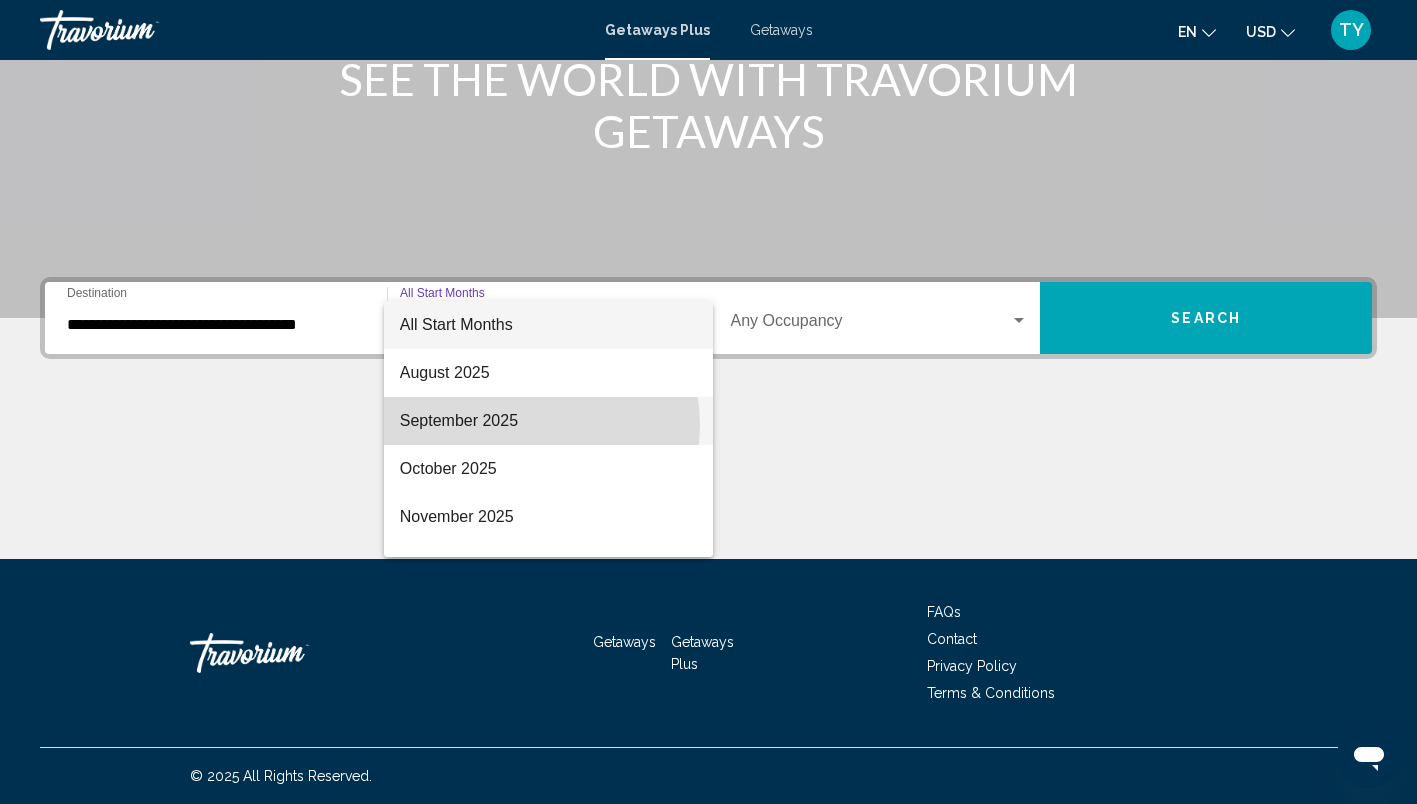 click on "September 2025" at bounding box center [548, 421] 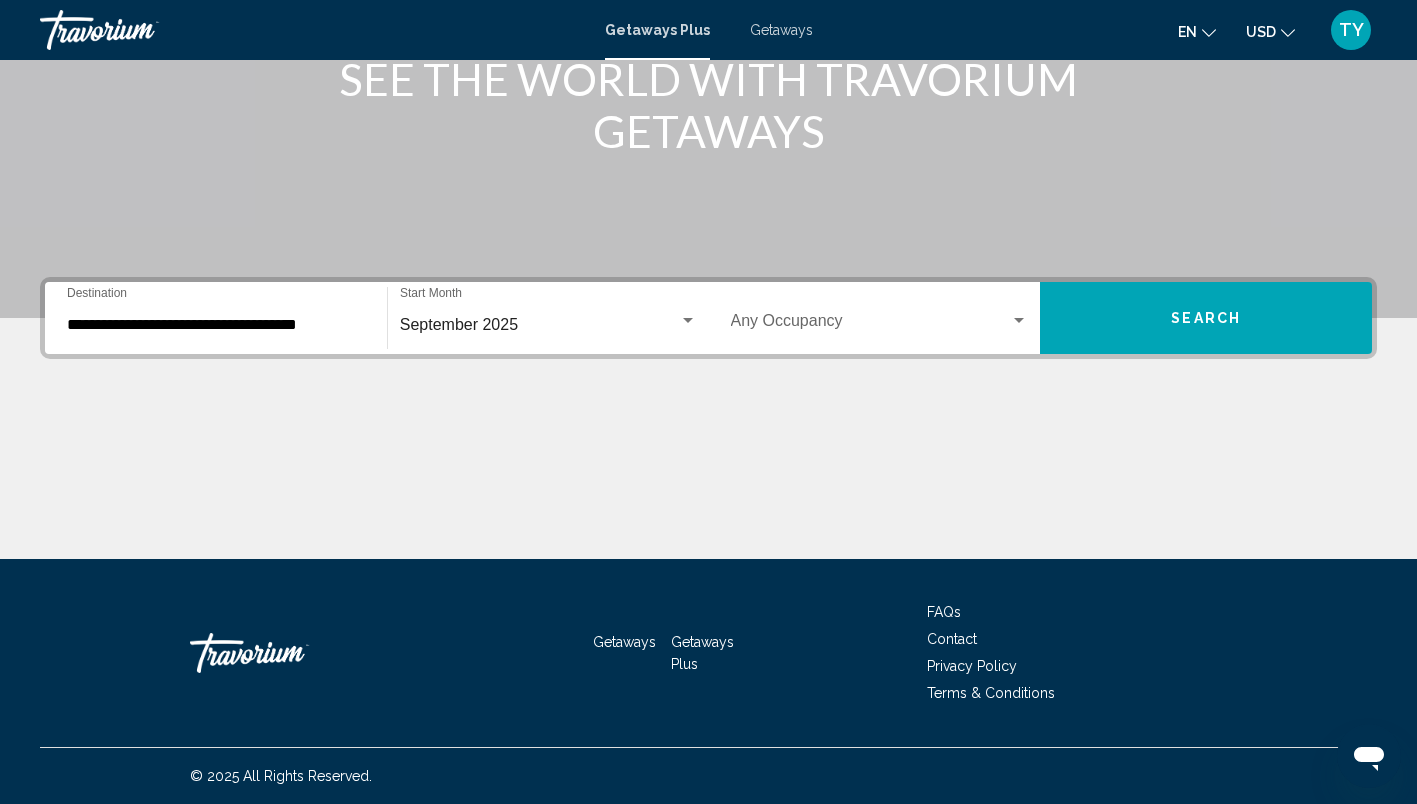 click on "Occupancy Any Occupancy" at bounding box center [880, 318] 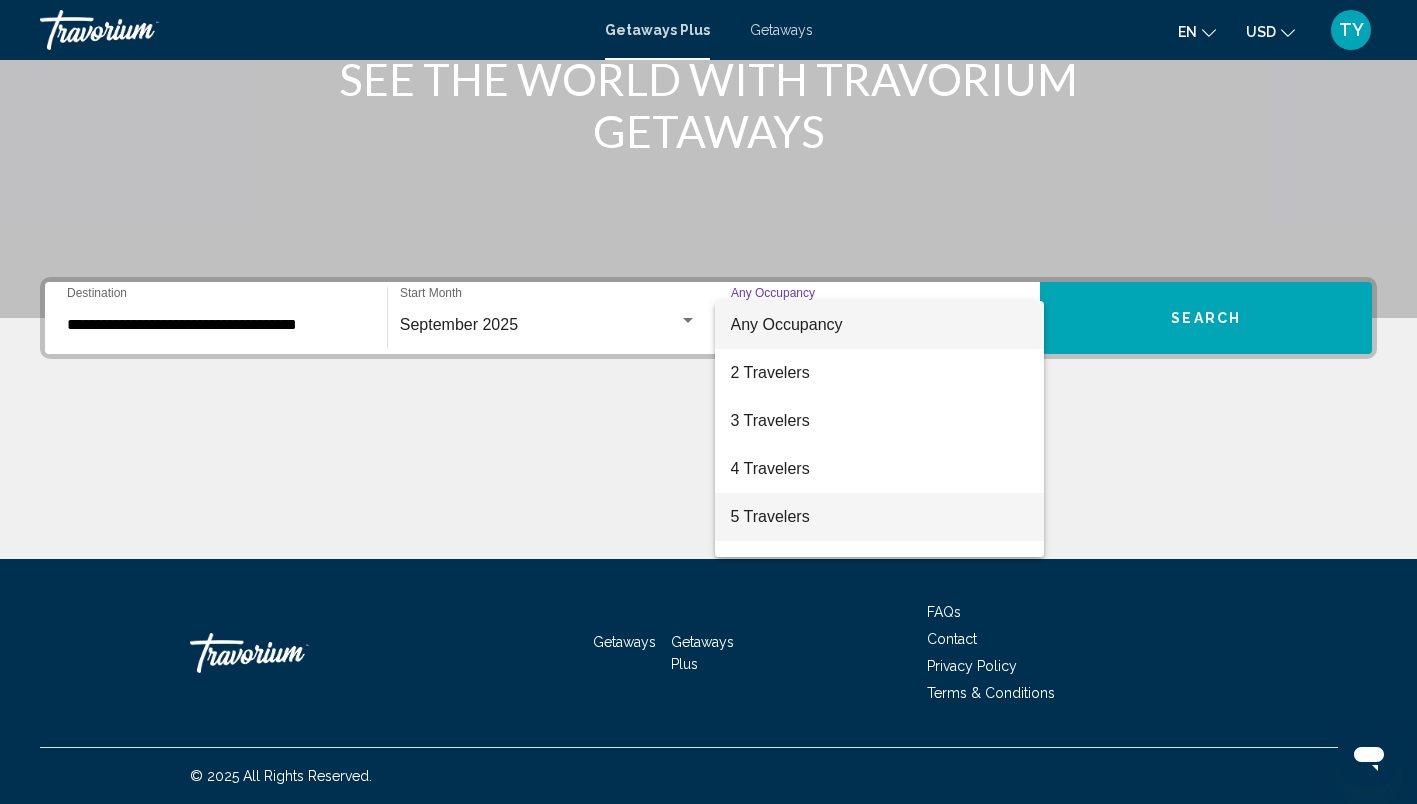 click on "5 Travelers" at bounding box center (880, 517) 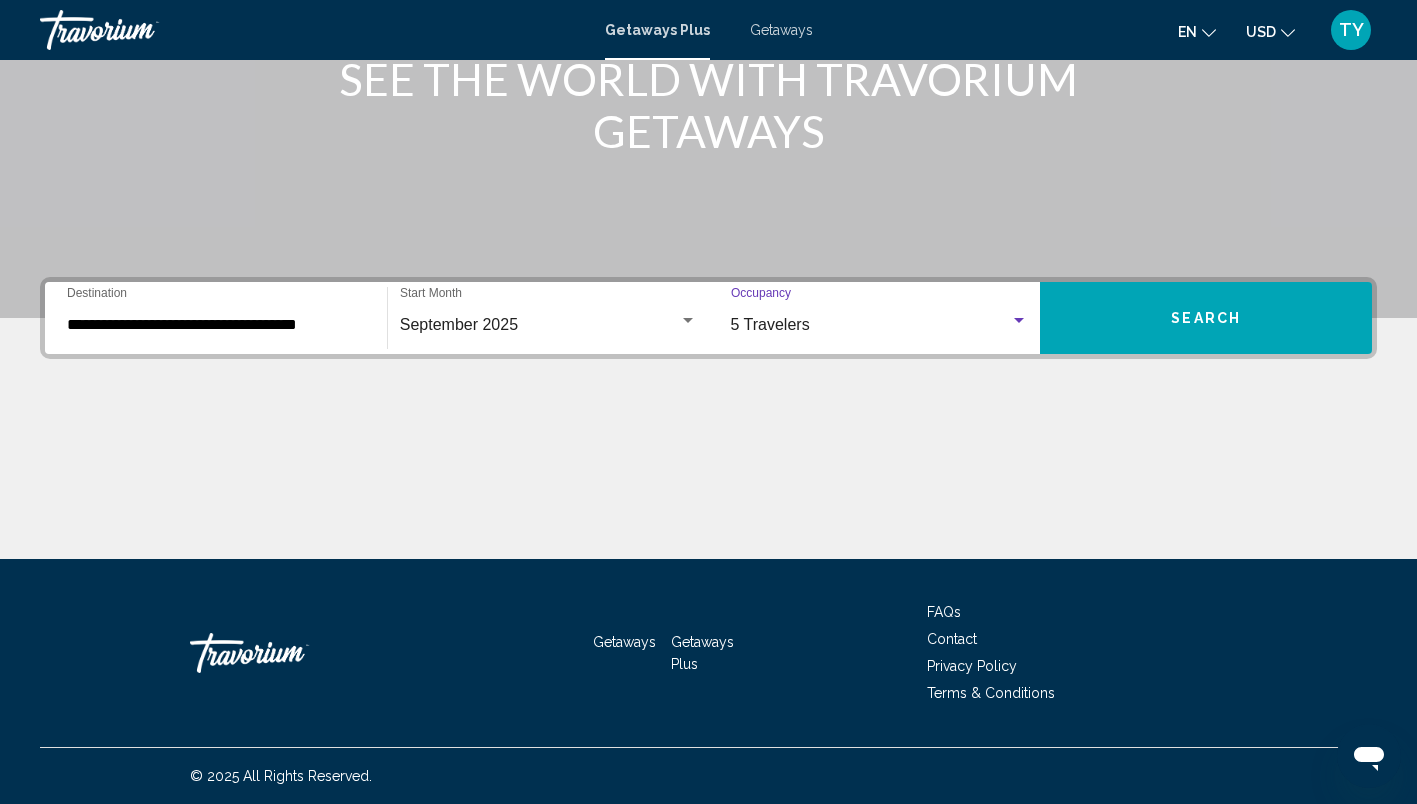 click on "Search" at bounding box center [1206, 318] 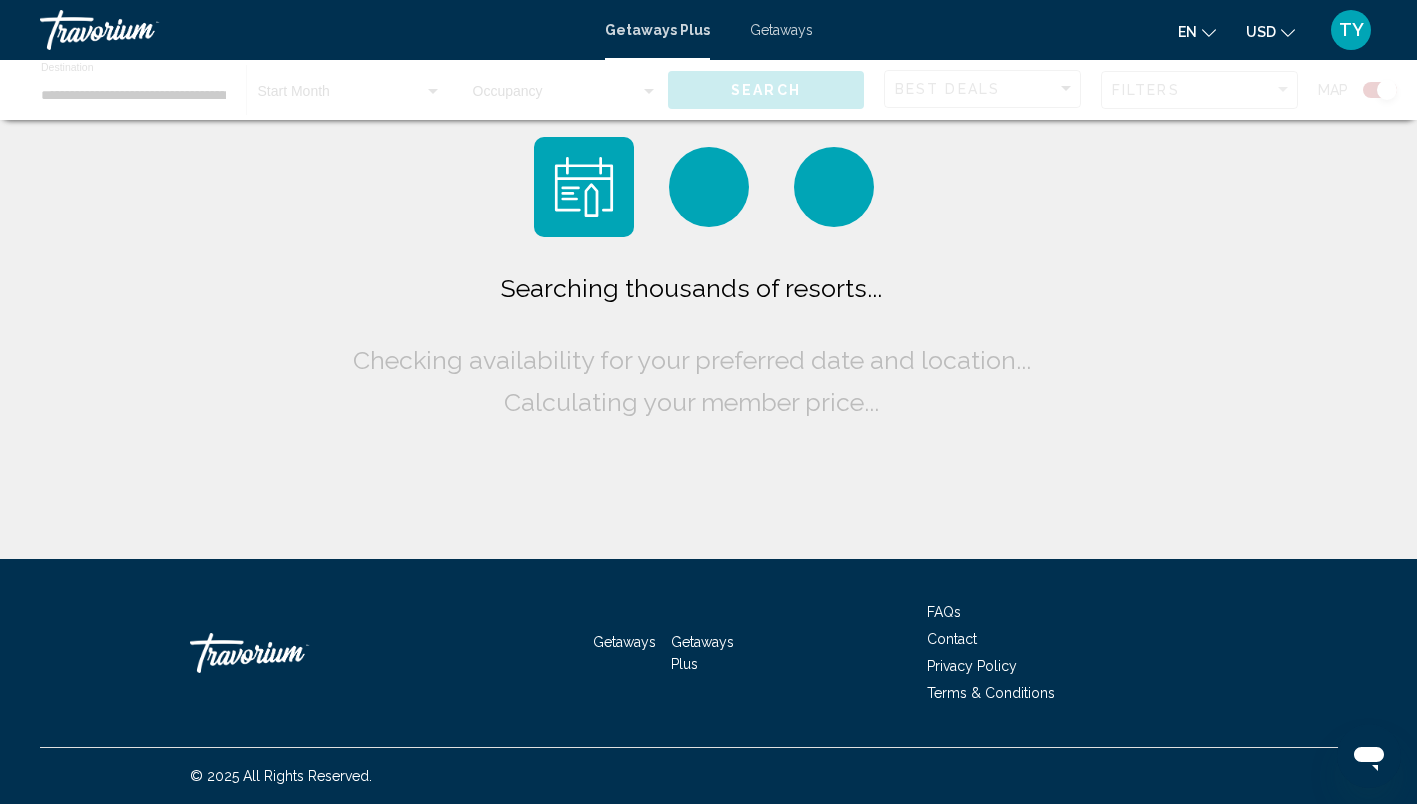 scroll, scrollTop: 0, scrollLeft: 0, axis: both 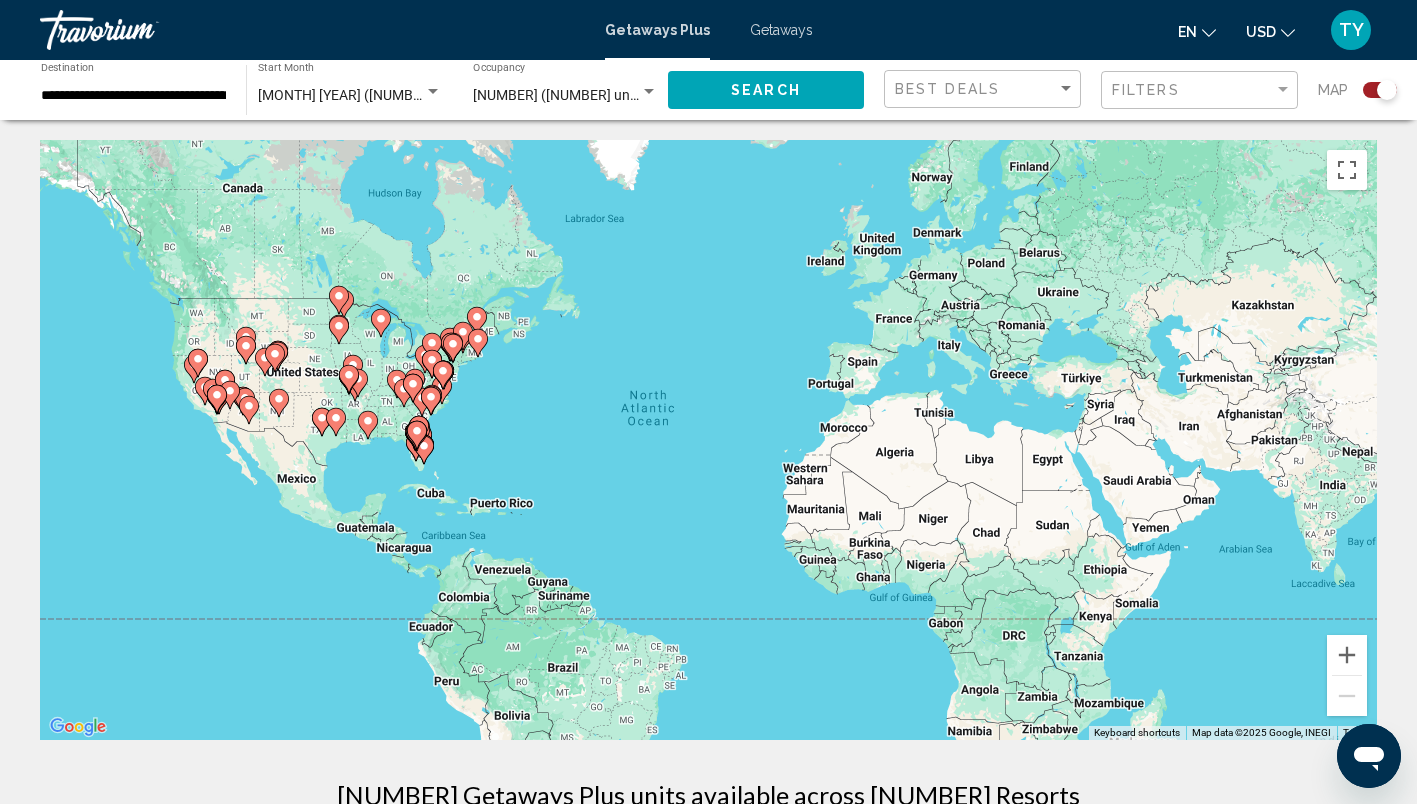 click on "Getaways" at bounding box center (781, 30) 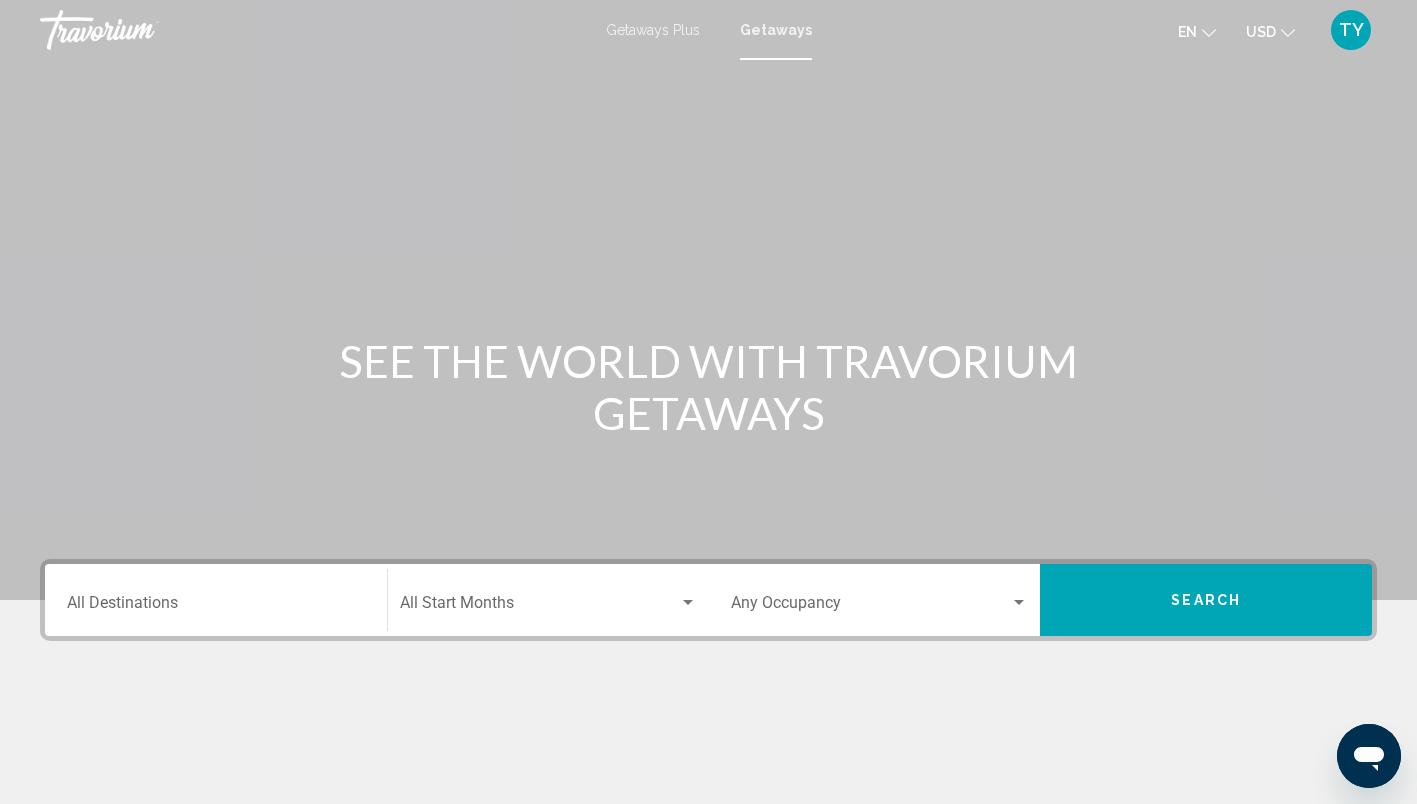 click on "Destination All Destinations" at bounding box center [216, 607] 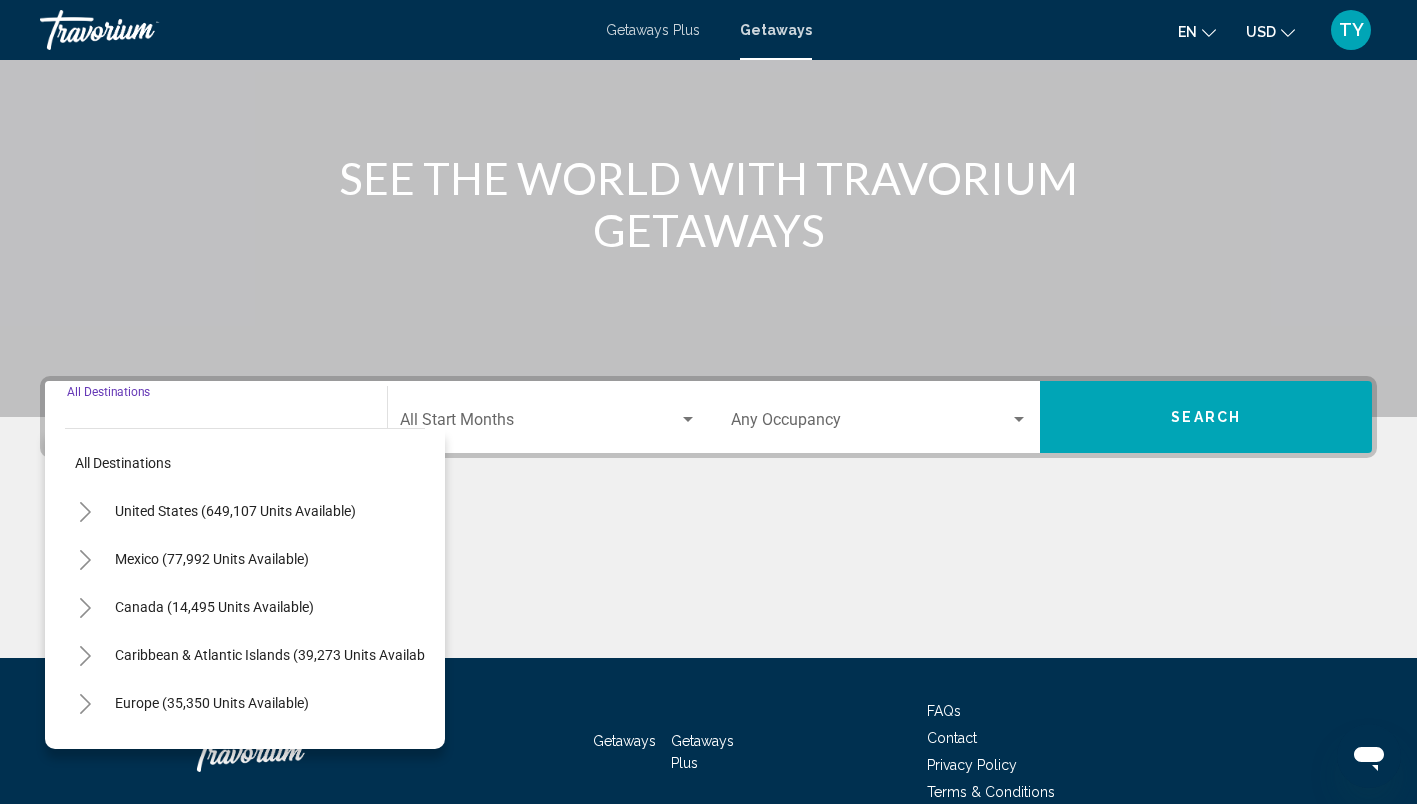 scroll, scrollTop: 282, scrollLeft: 0, axis: vertical 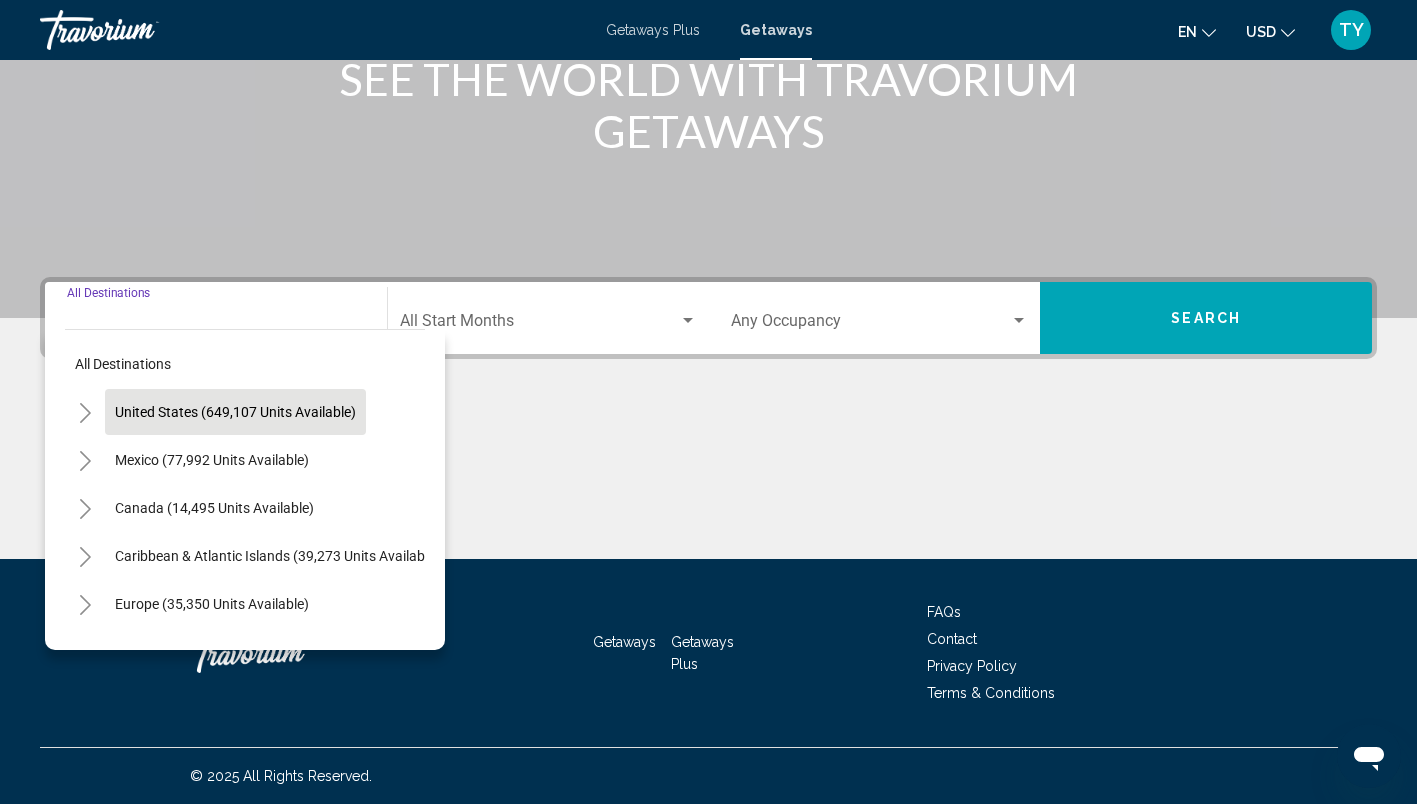 click on "United States (649,107 units available)" at bounding box center (212, 460) 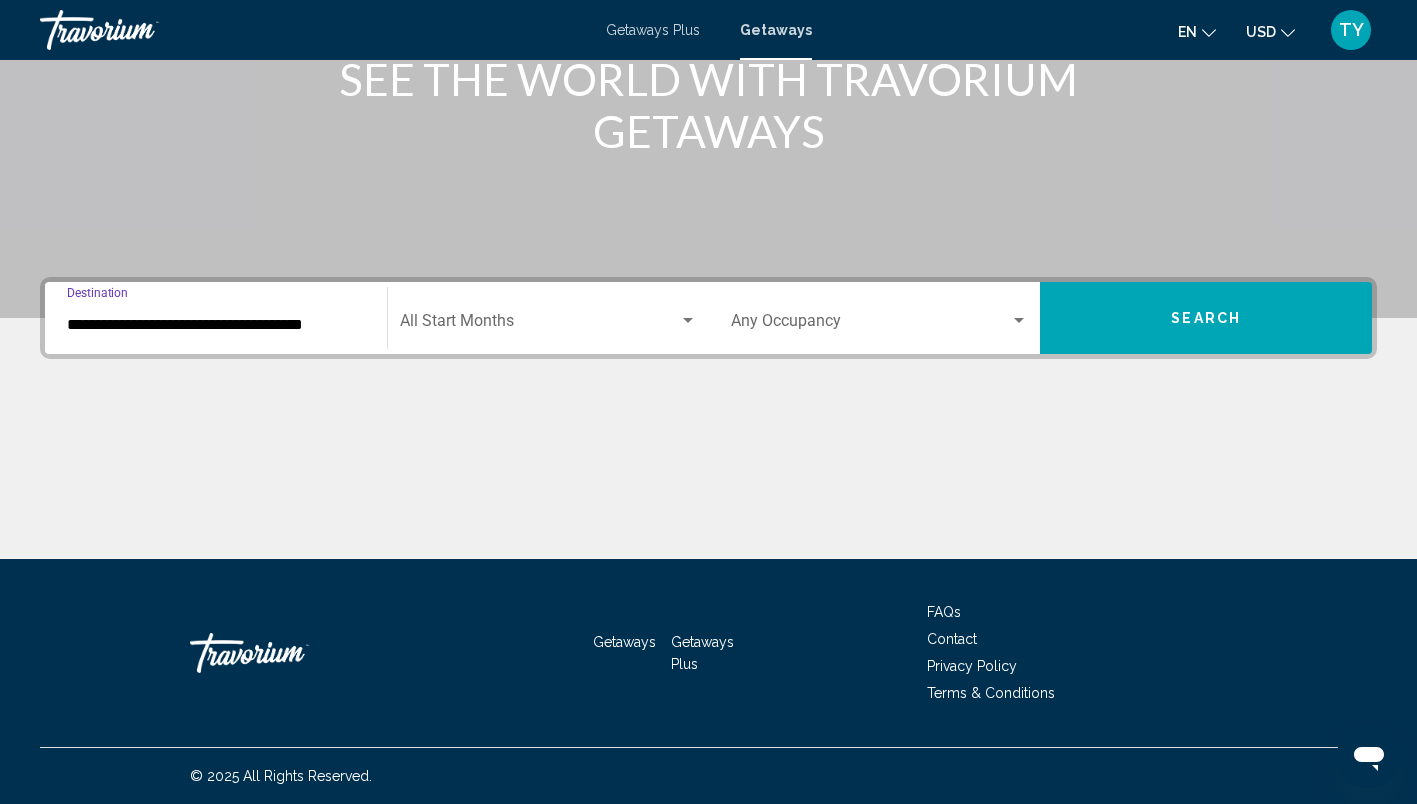 click on "**********" at bounding box center [216, 318] 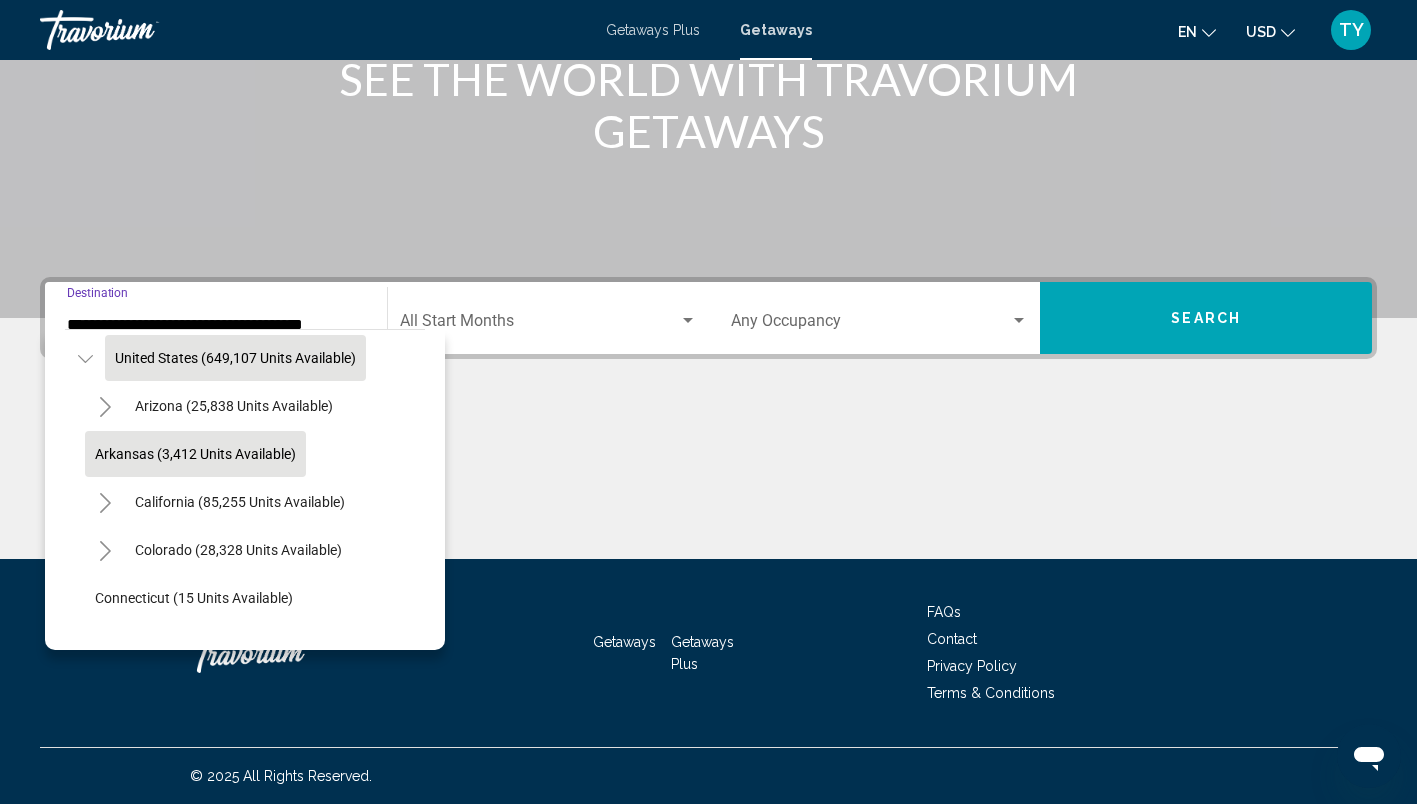 scroll, scrollTop: 55, scrollLeft: 0, axis: vertical 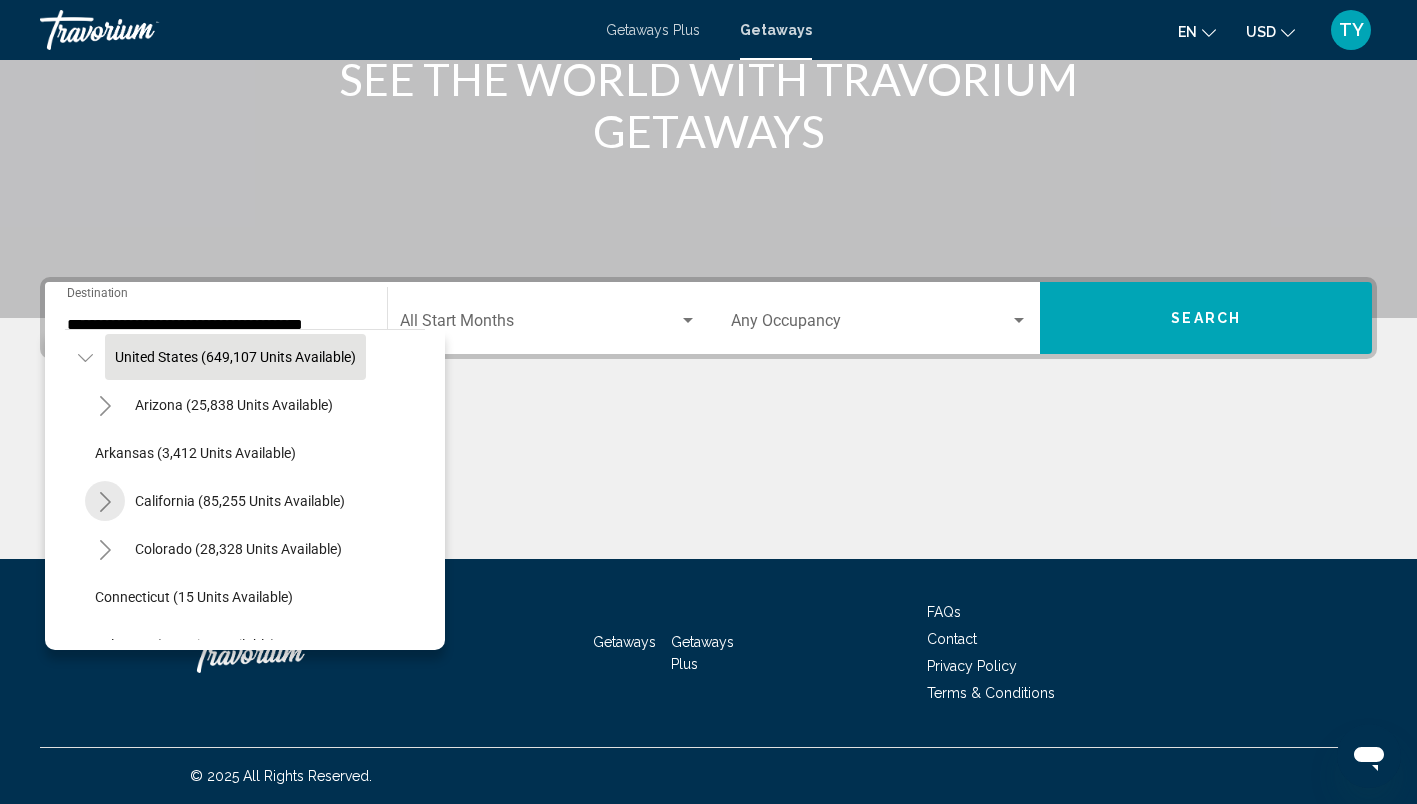 click 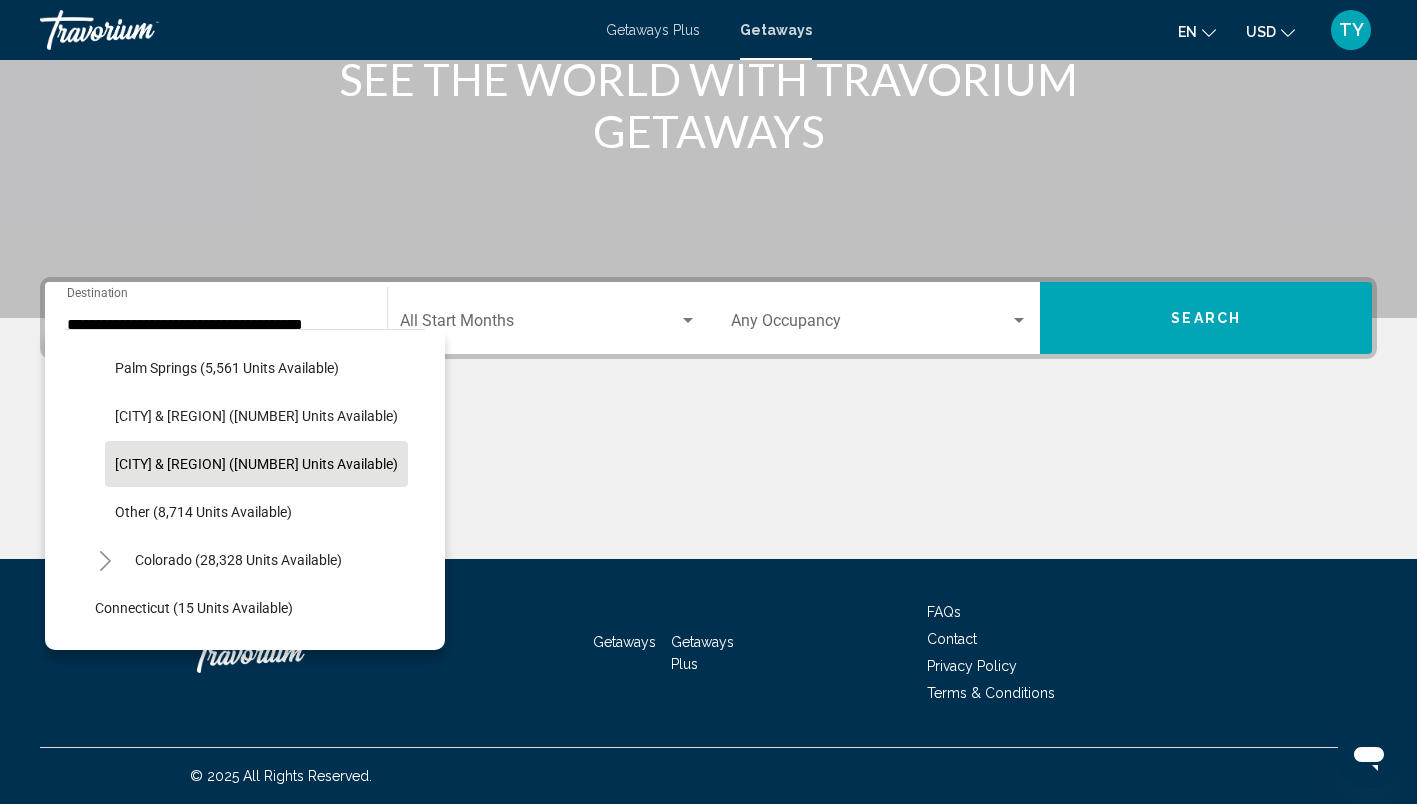 scroll, scrollTop: 287, scrollLeft: 0, axis: vertical 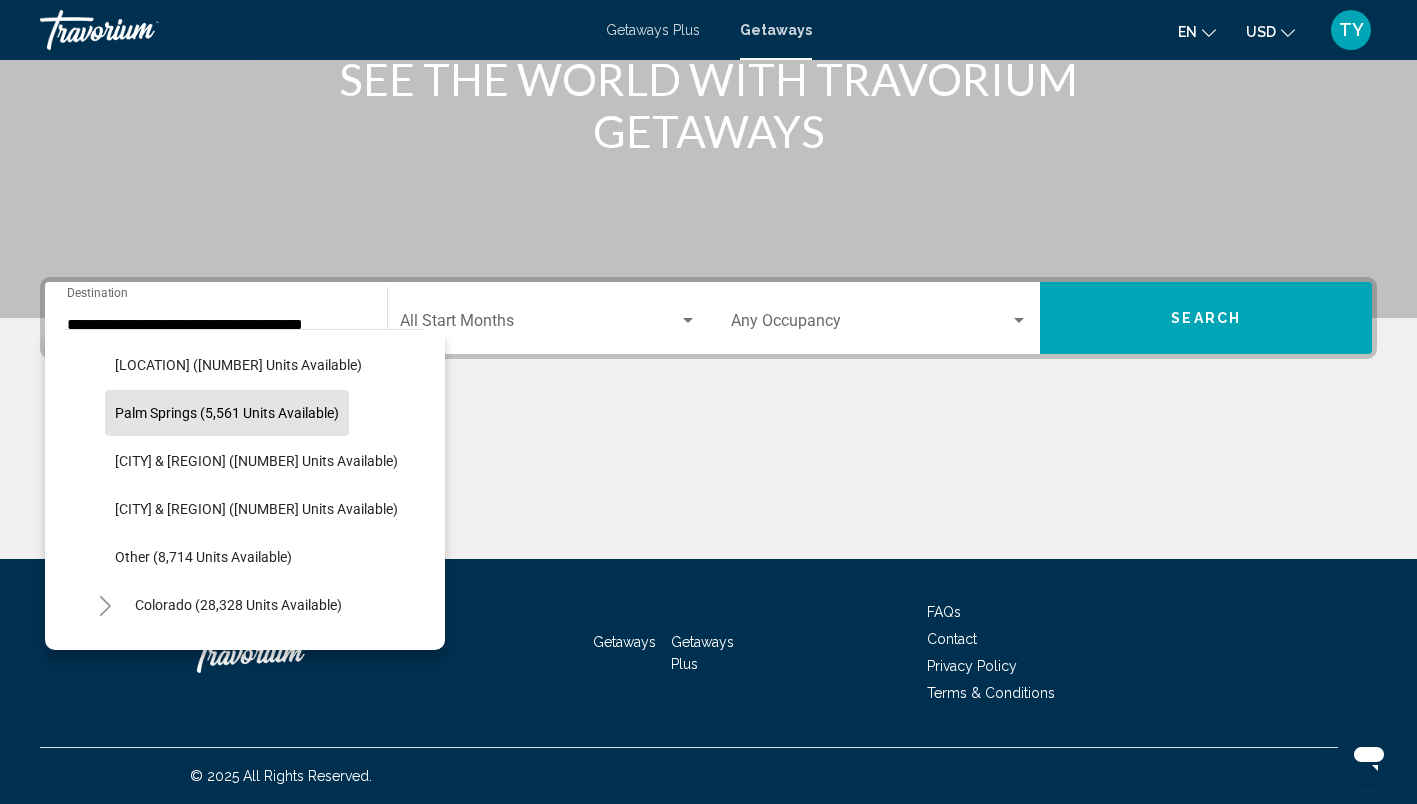 click on "Palm Springs (5,561 units available)" 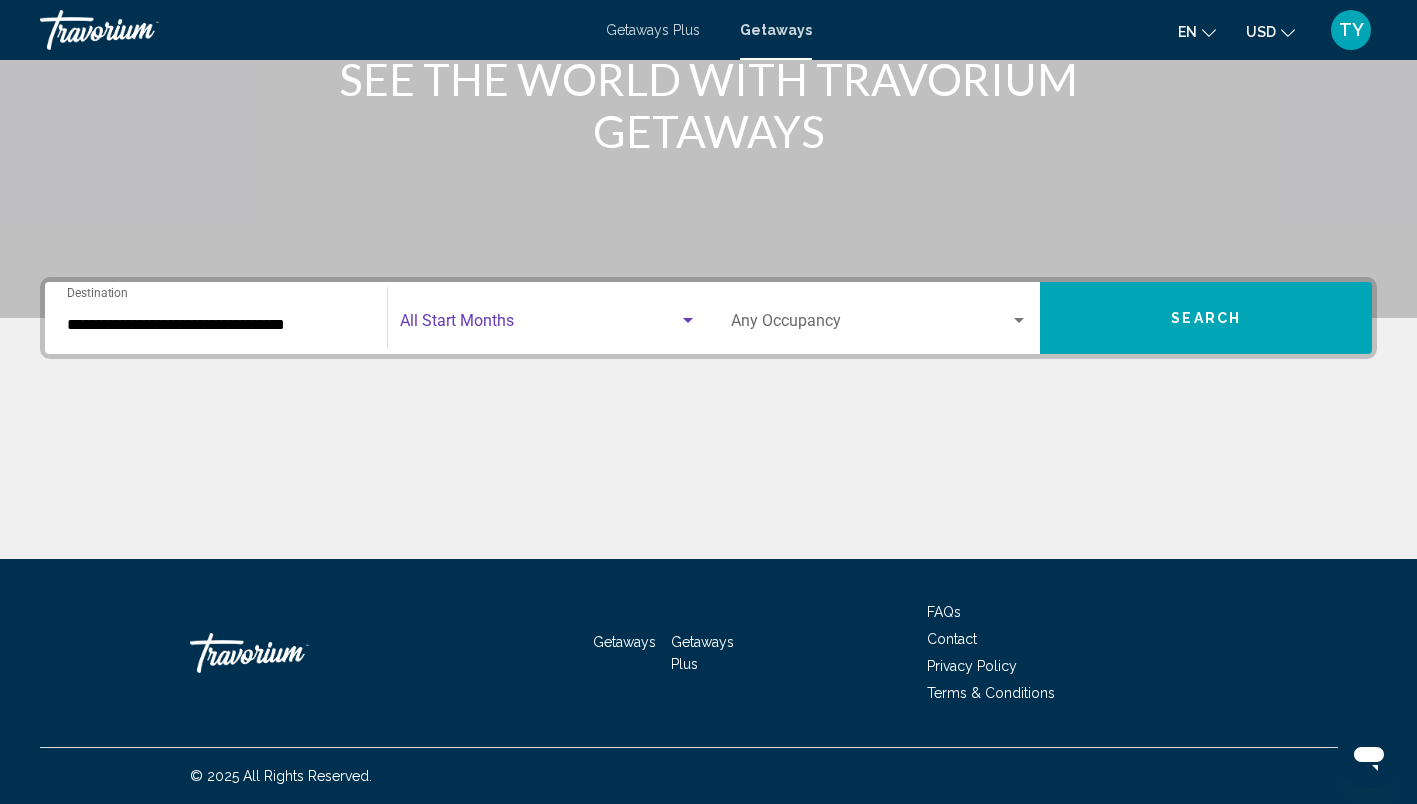 click at bounding box center (539, 325) 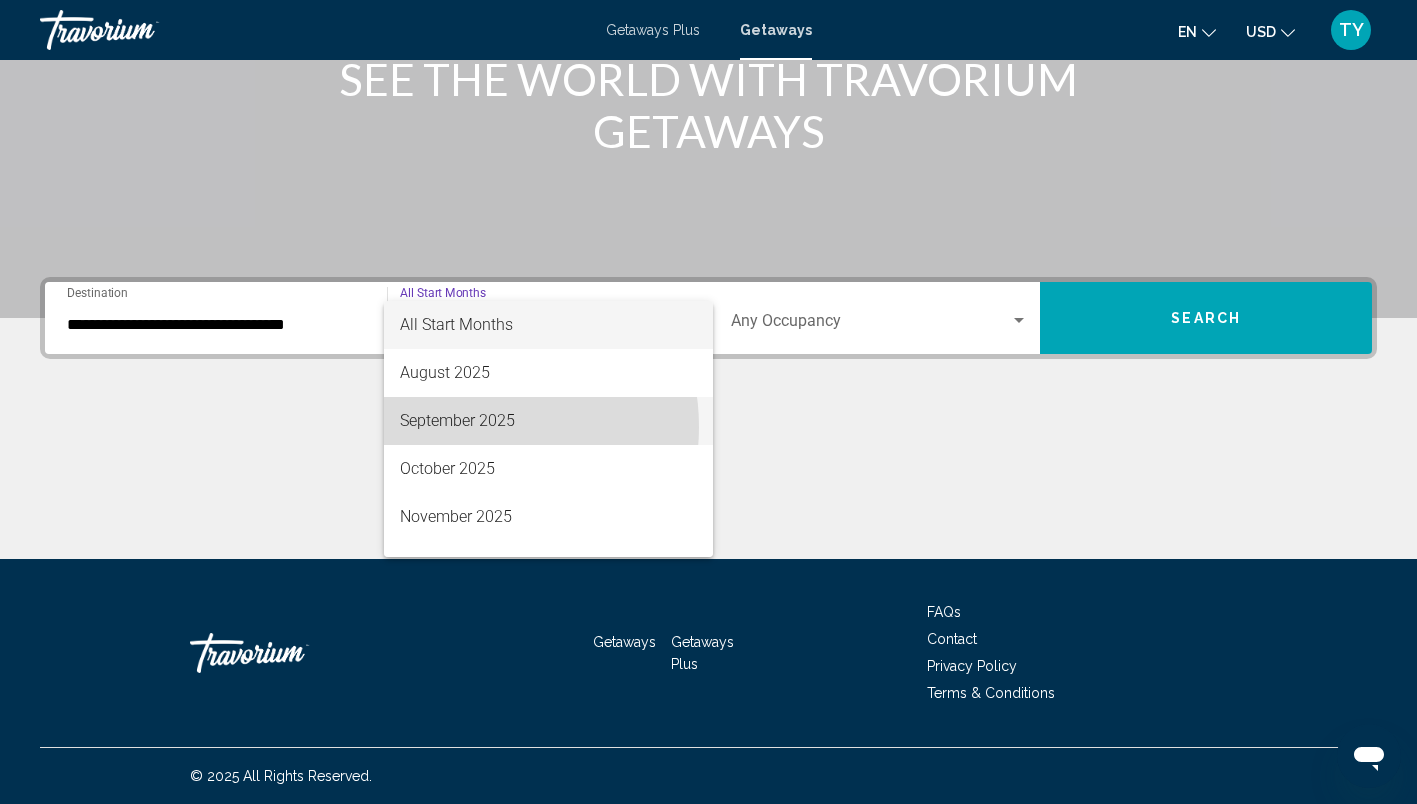 click on "September 2025" at bounding box center [548, 421] 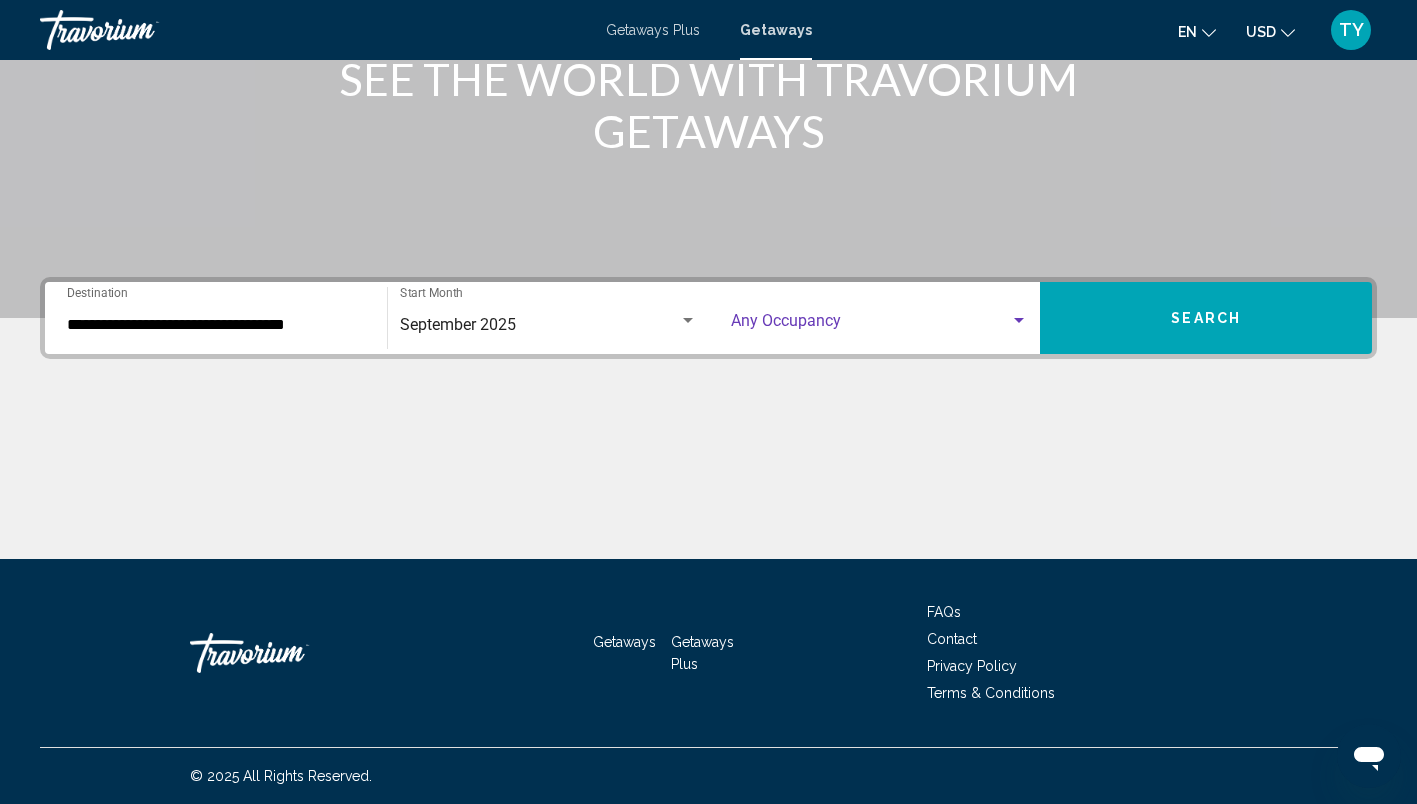 click at bounding box center (871, 325) 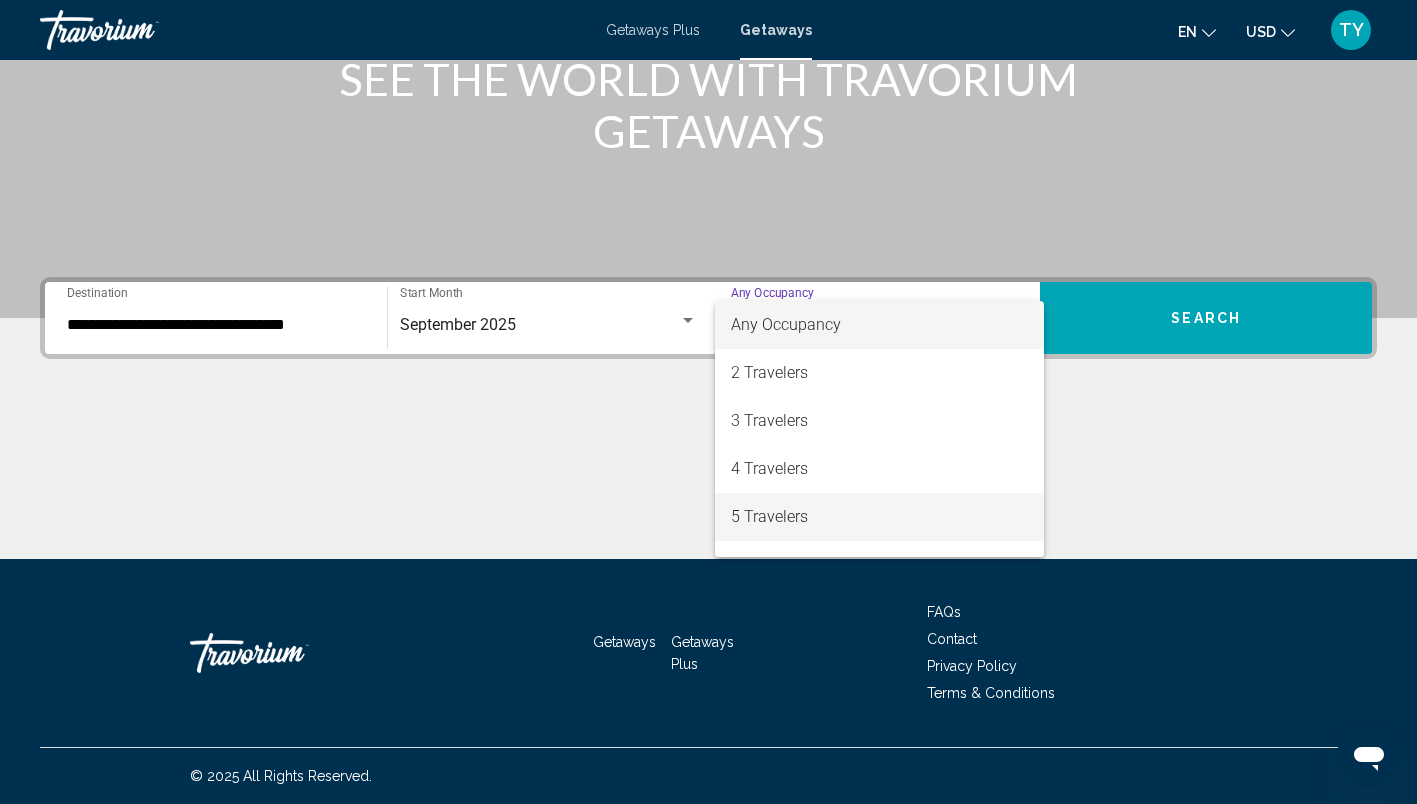 click on "5 Travelers" at bounding box center (880, 517) 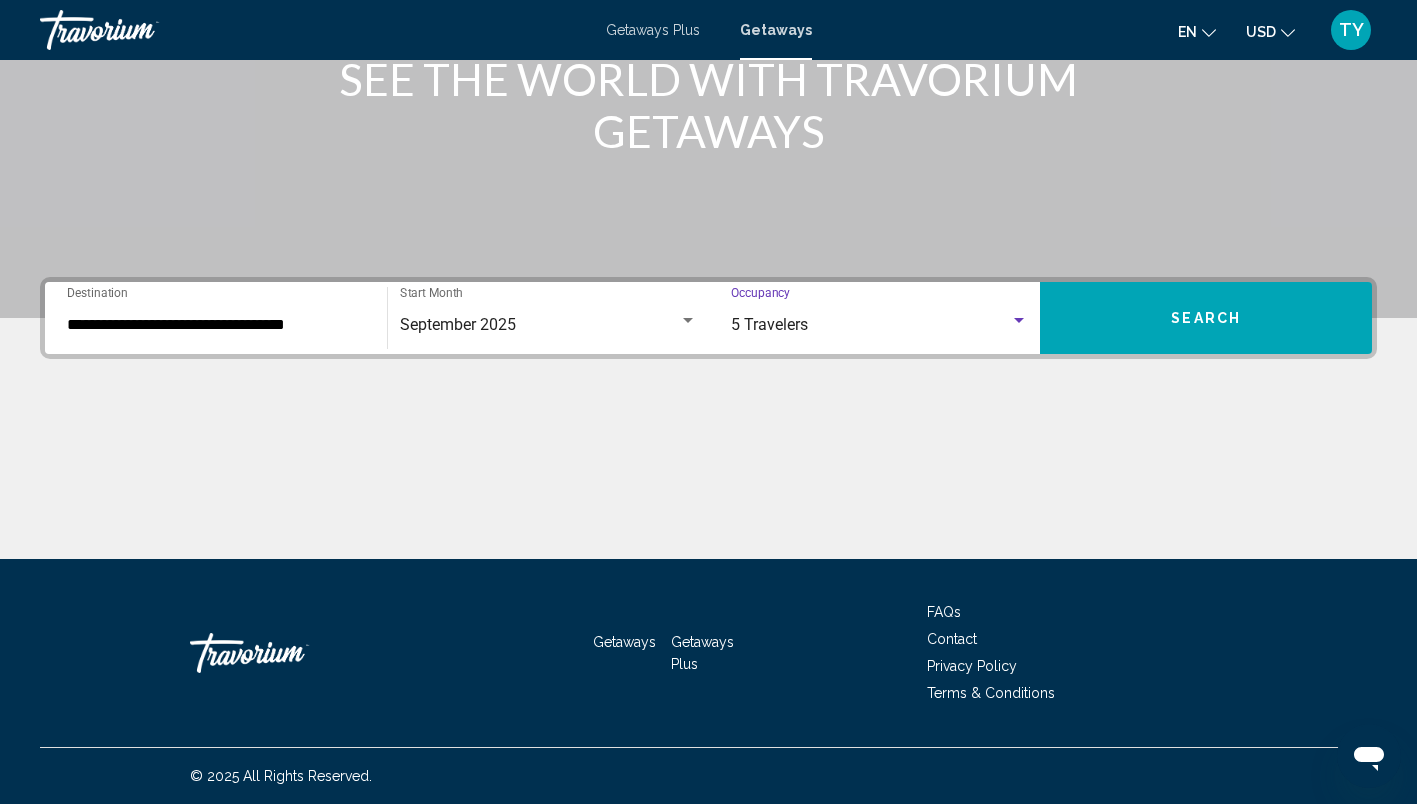 click on "Search" at bounding box center (1206, 319) 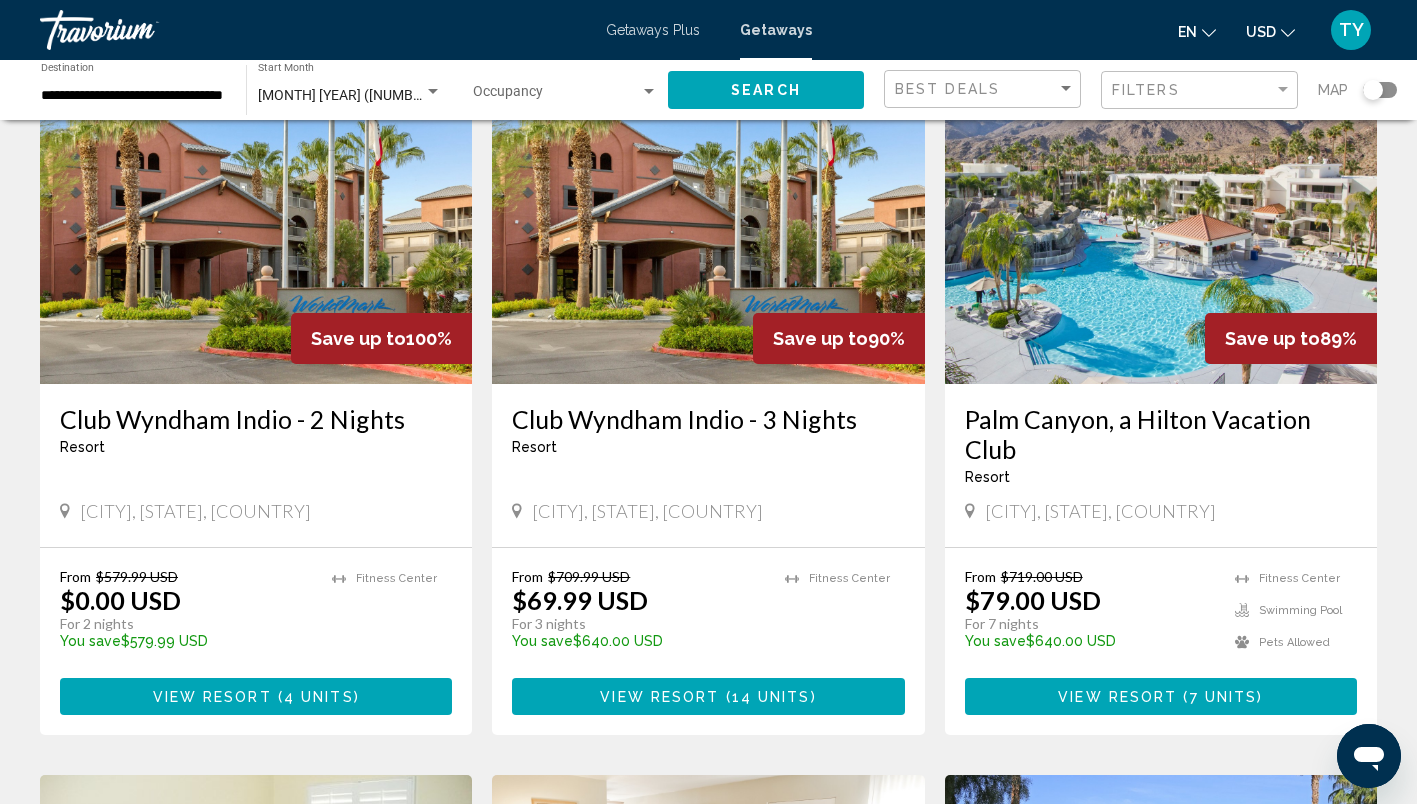 scroll, scrollTop: 145, scrollLeft: 0, axis: vertical 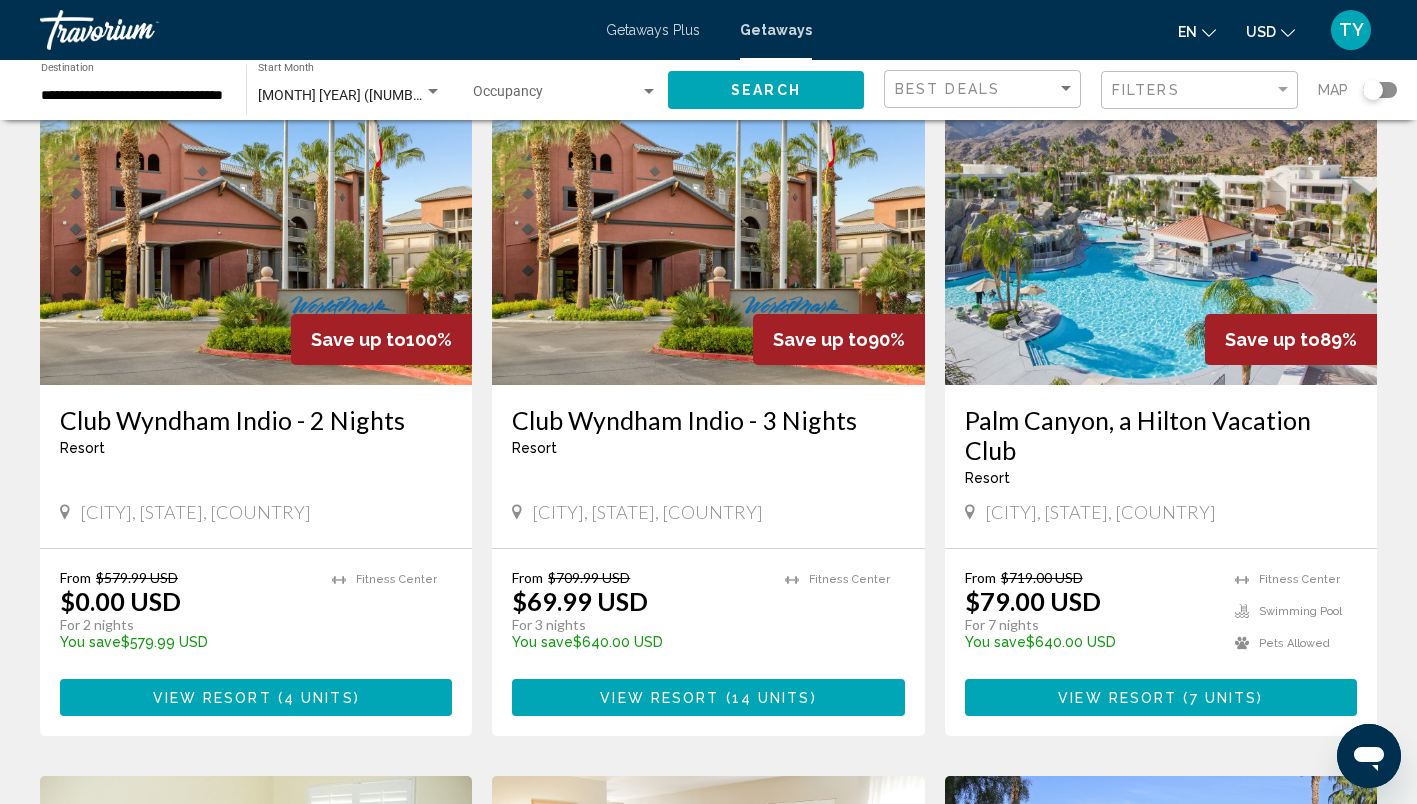 click at bounding box center [1161, 225] 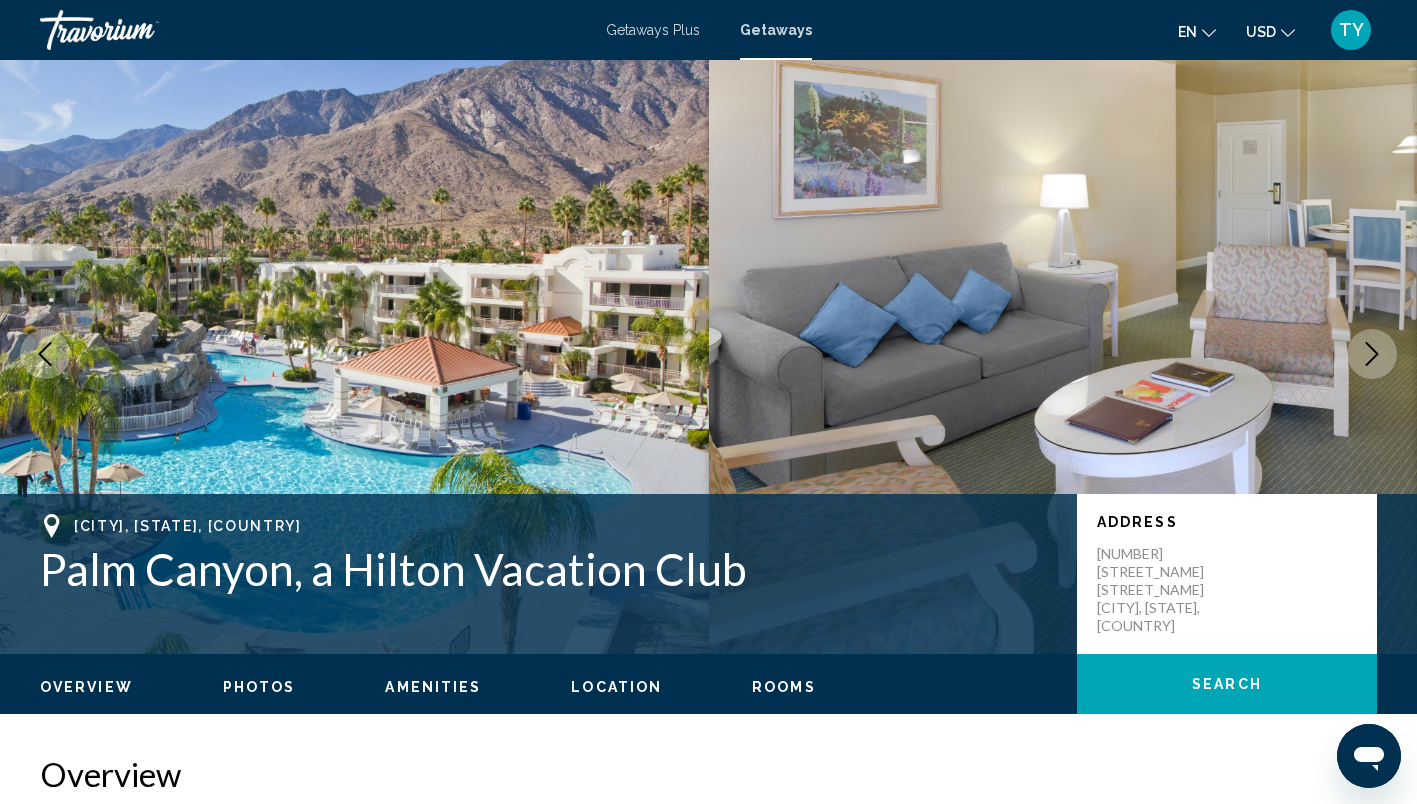 scroll, scrollTop: 0, scrollLeft: 0, axis: both 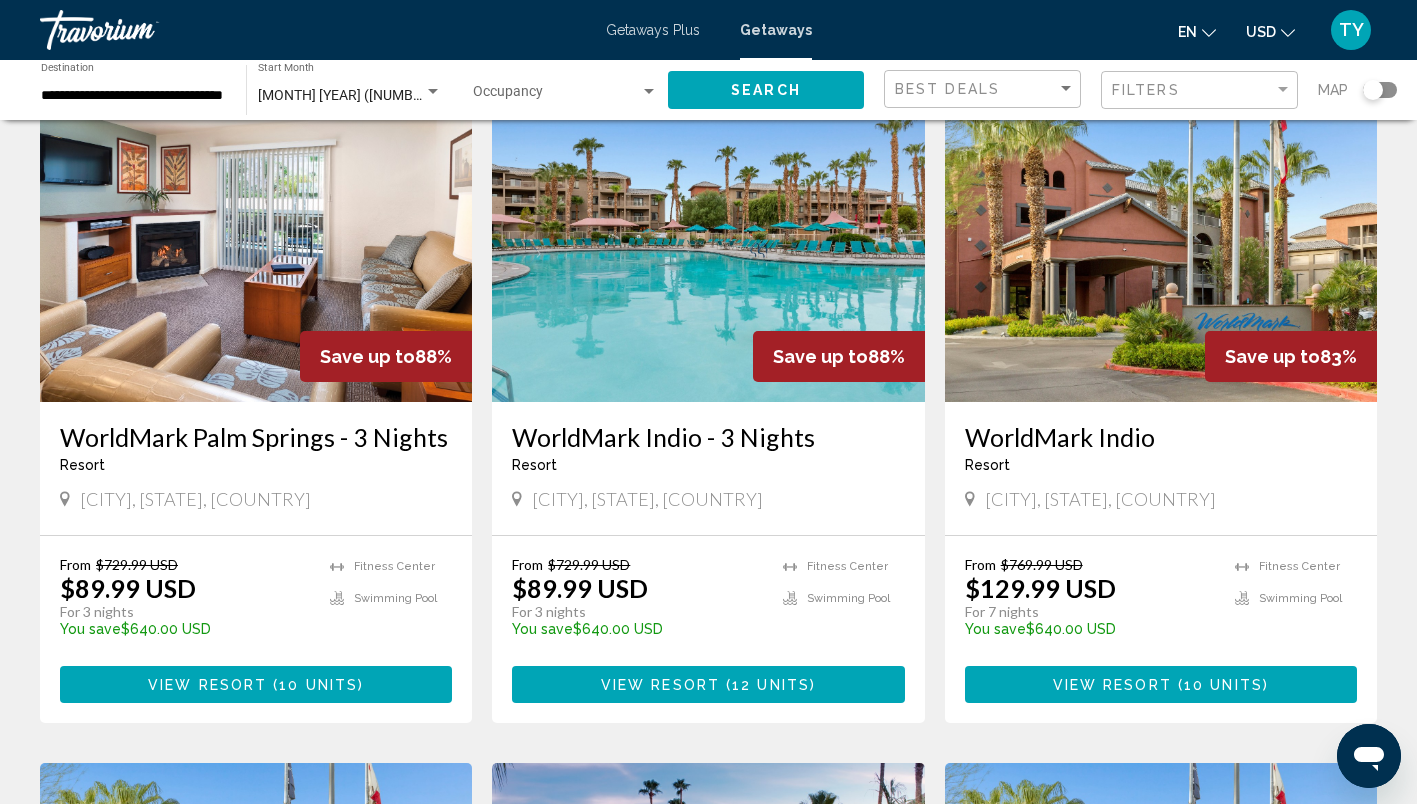 click at bounding box center [708, 242] 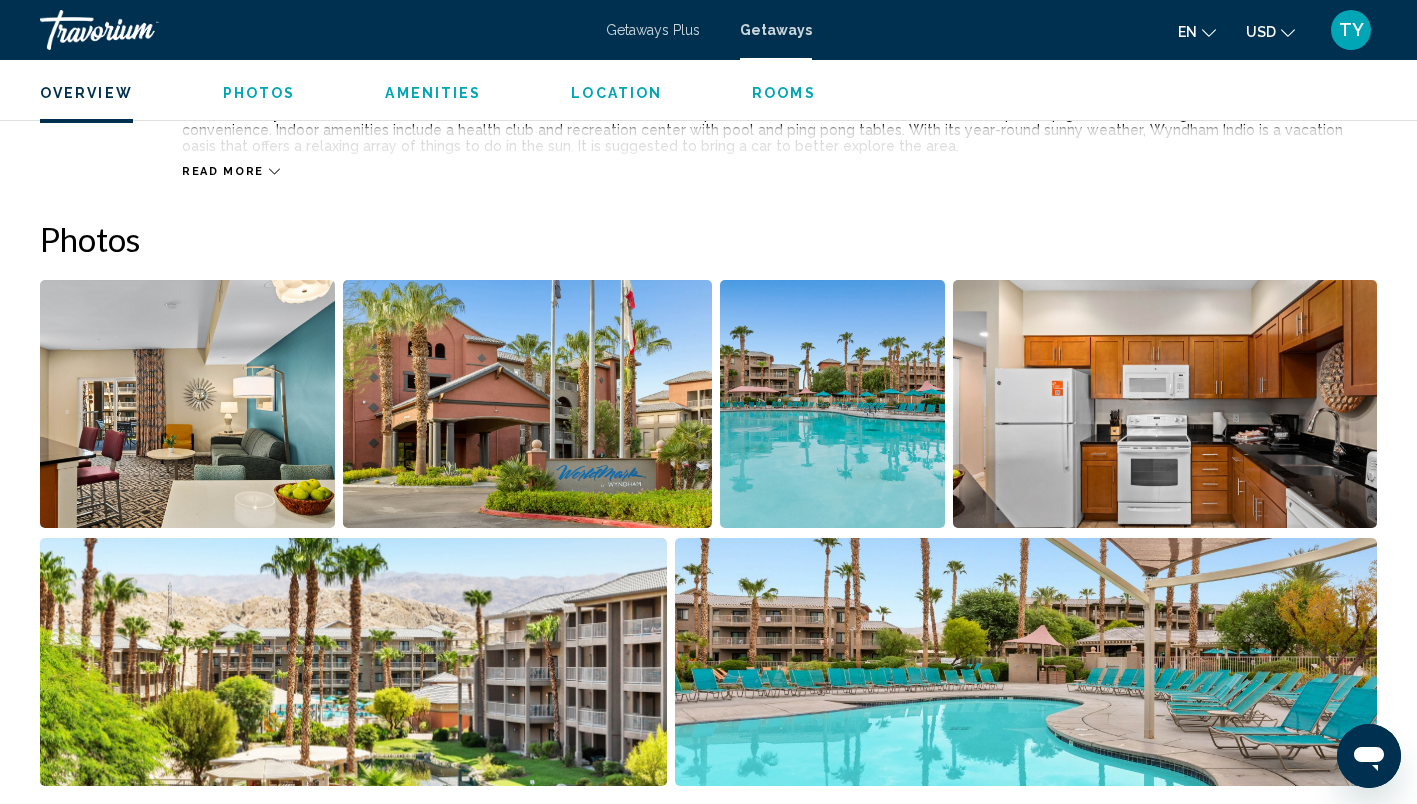 scroll, scrollTop: 812, scrollLeft: 0, axis: vertical 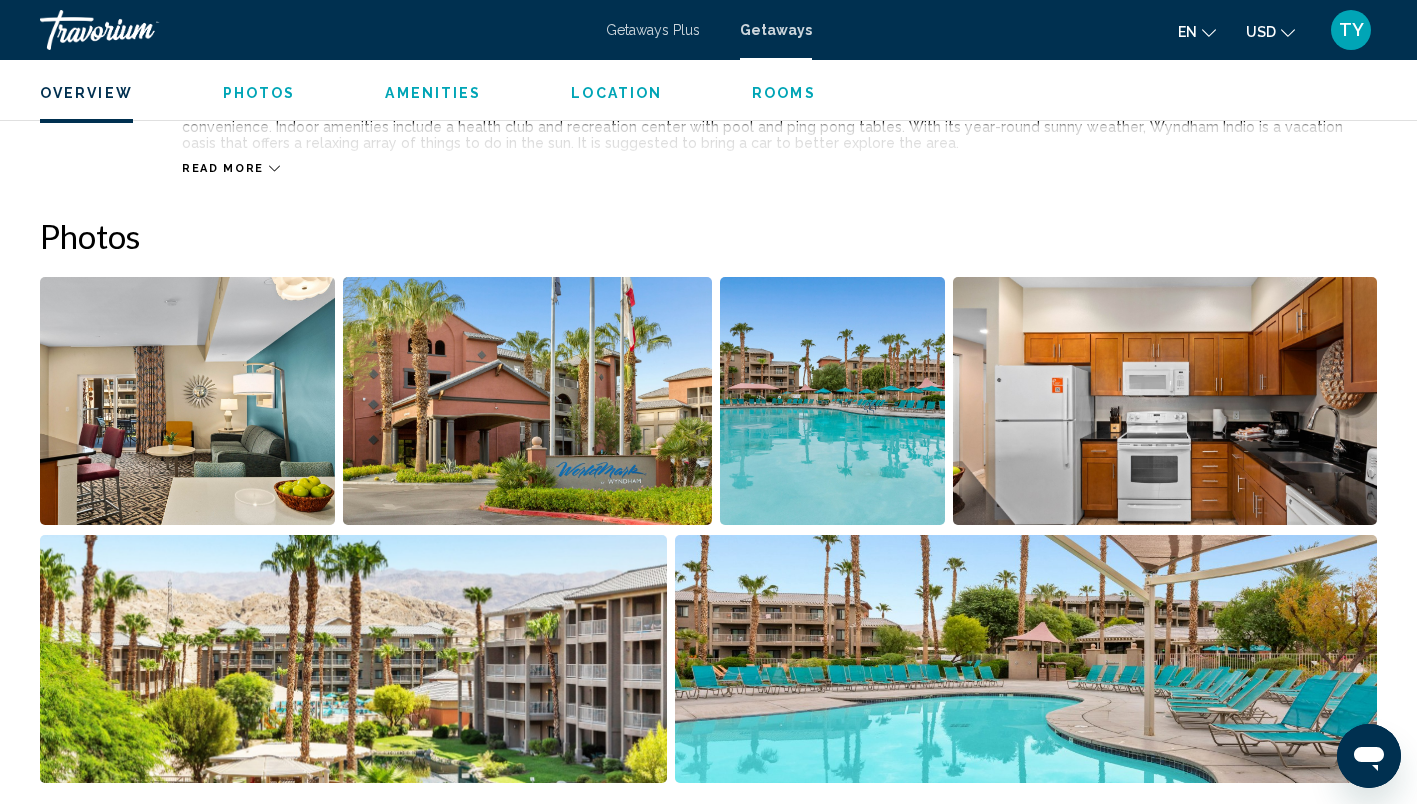 click at bounding box center [832, 401] 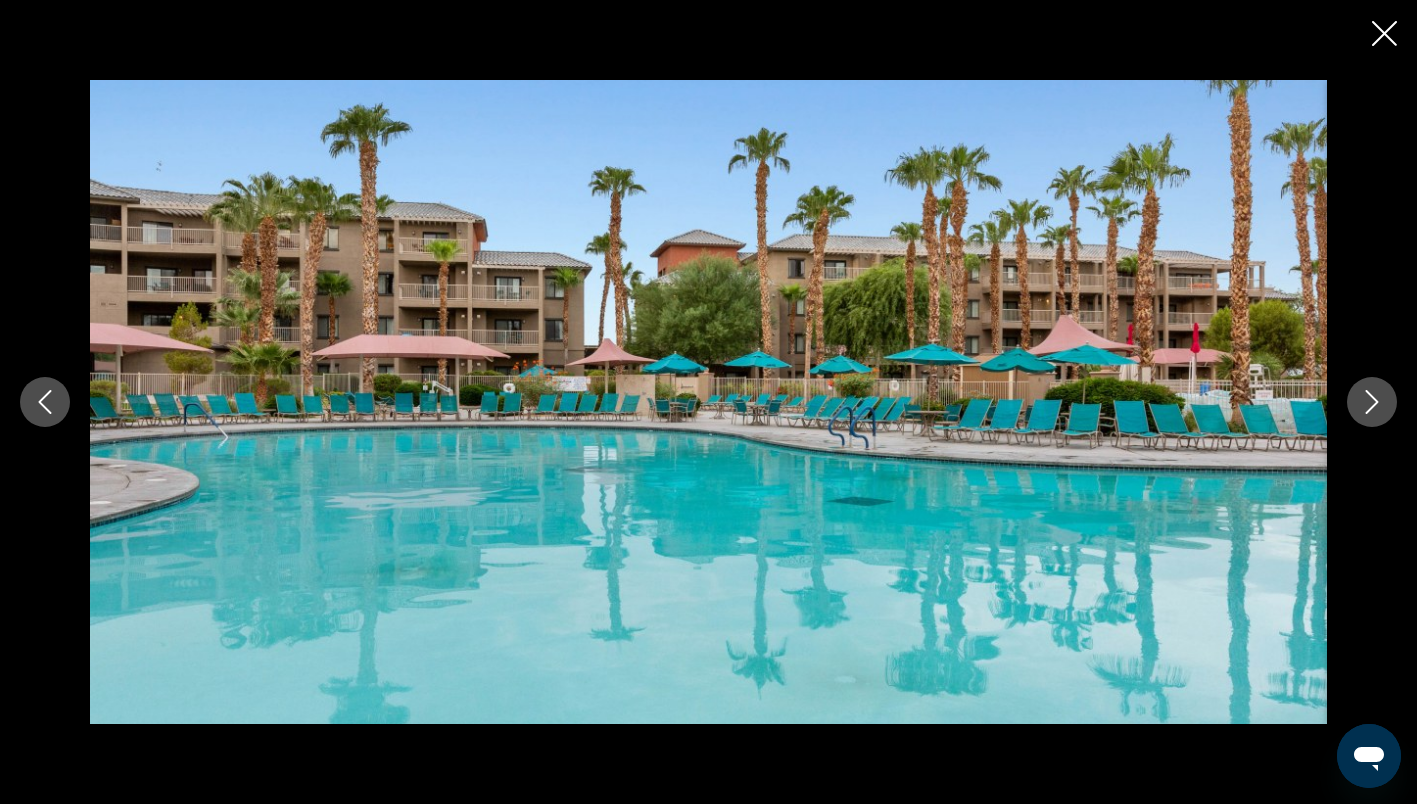 click at bounding box center [1372, 402] 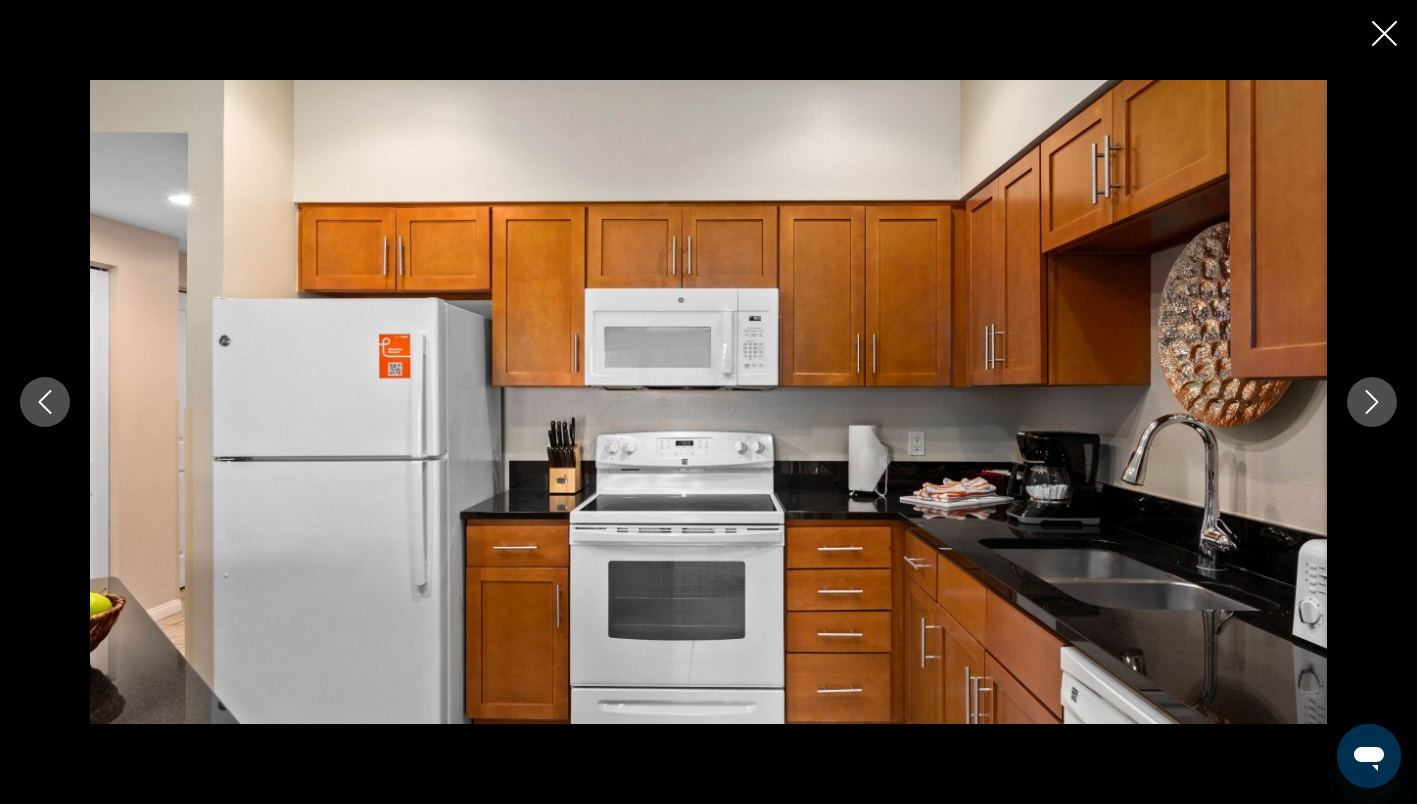 click at bounding box center [1372, 402] 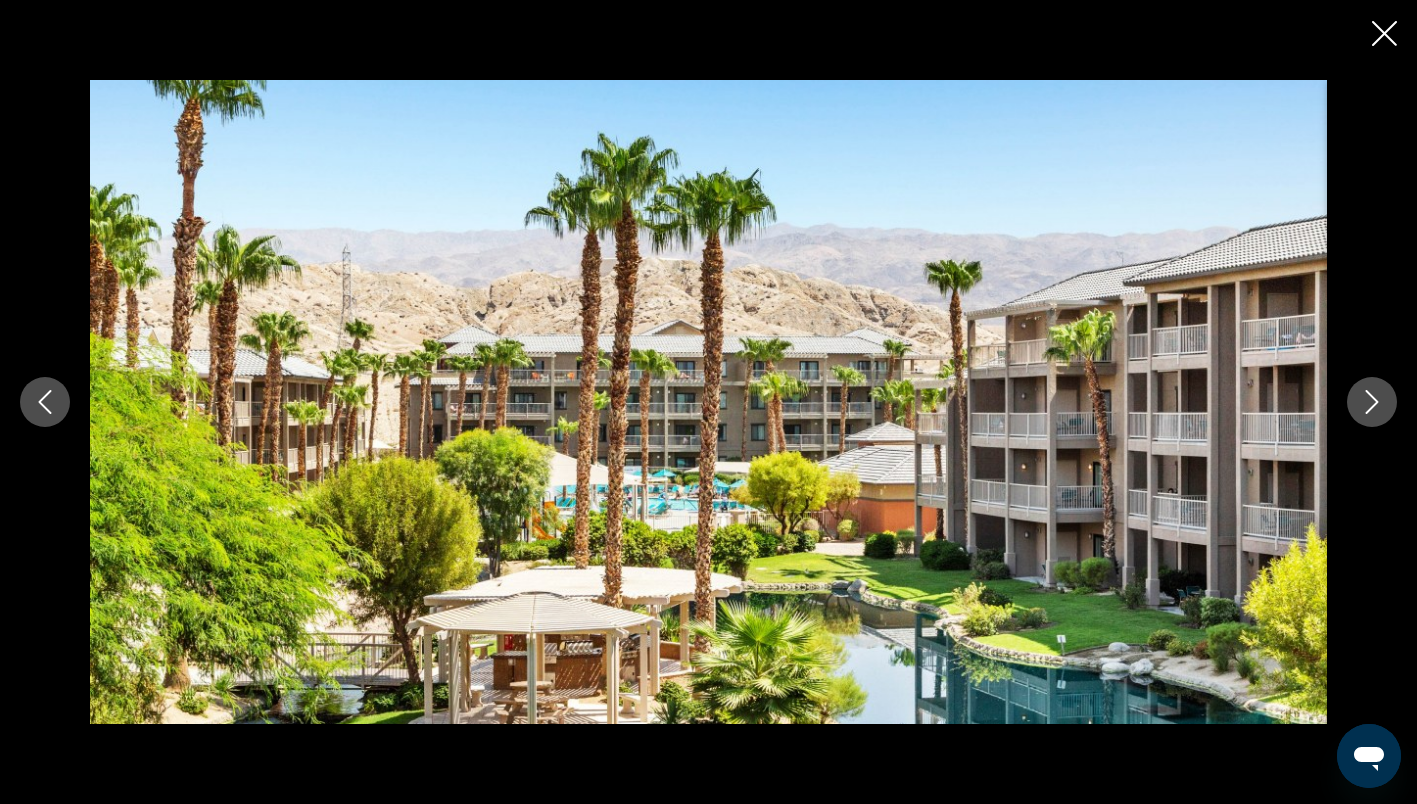click at bounding box center (1372, 402) 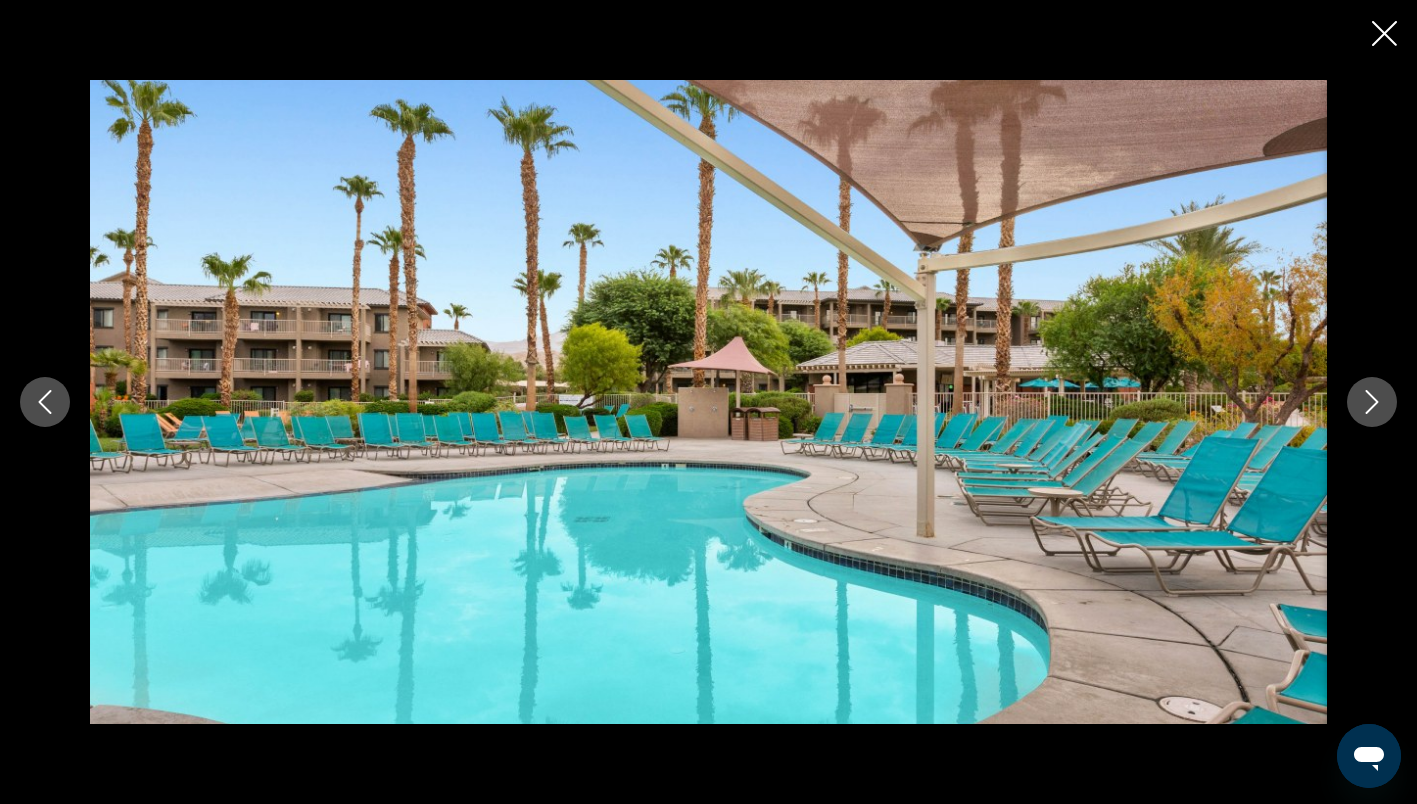 click at bounding box center (1372, 402) 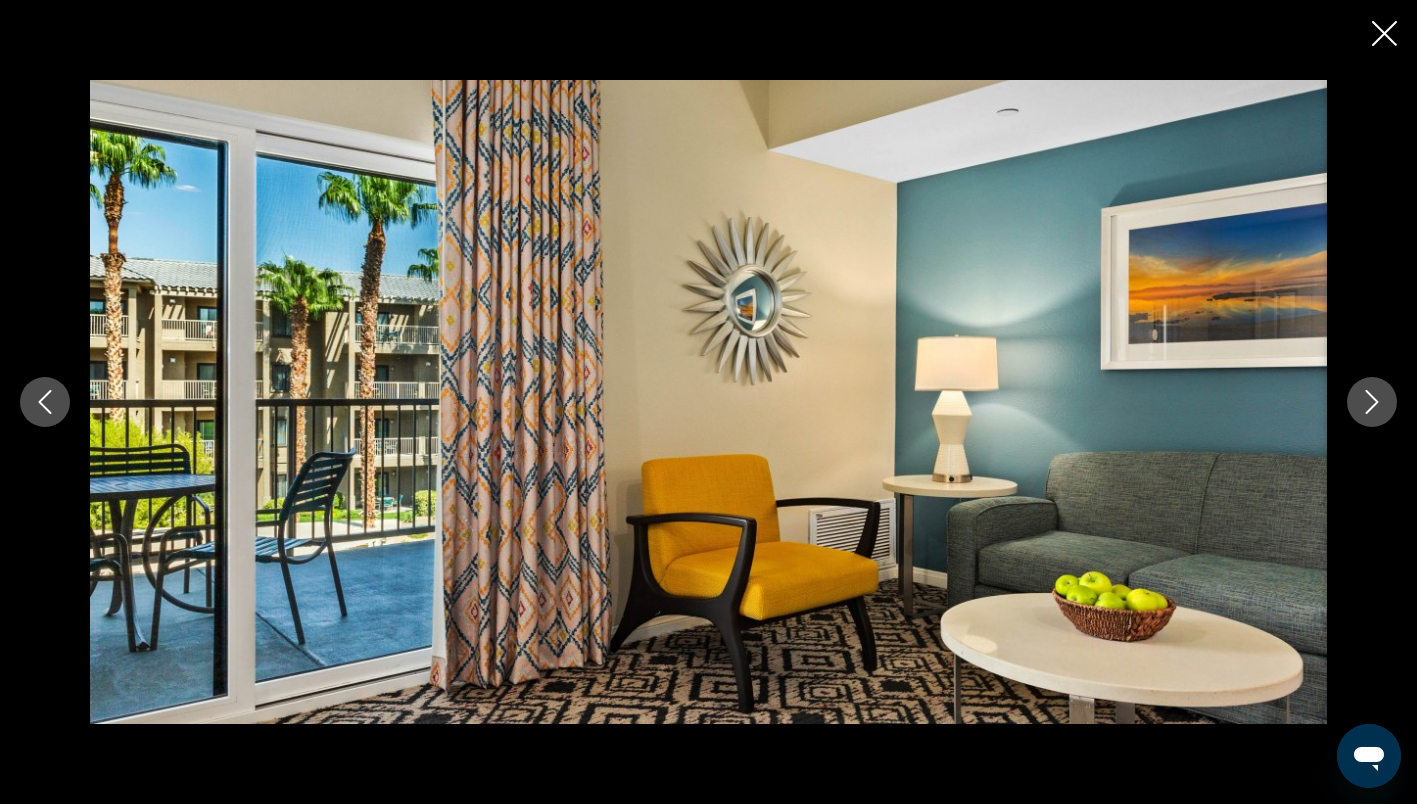 click at bounding box center [1372, 402] 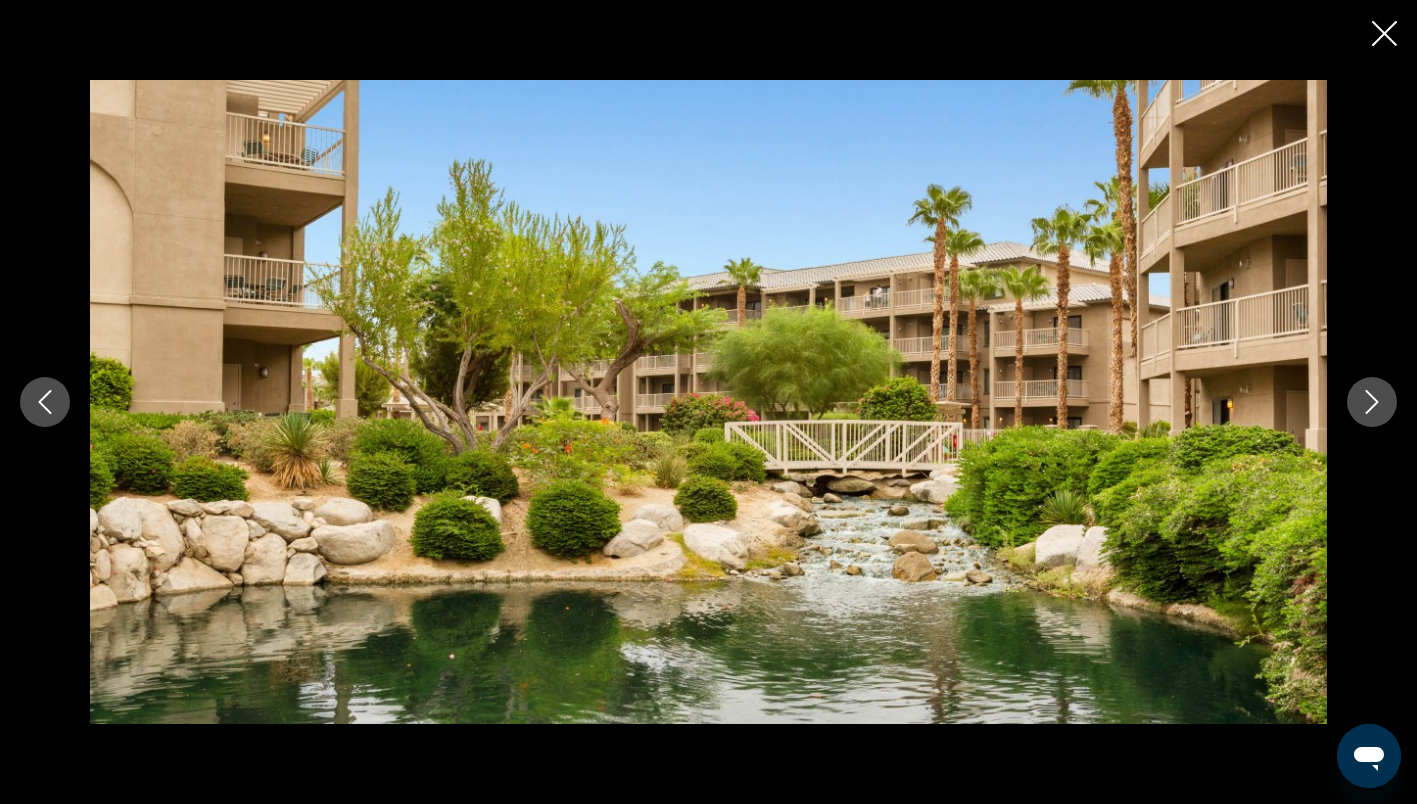 click at bounding box center (1372, 402) 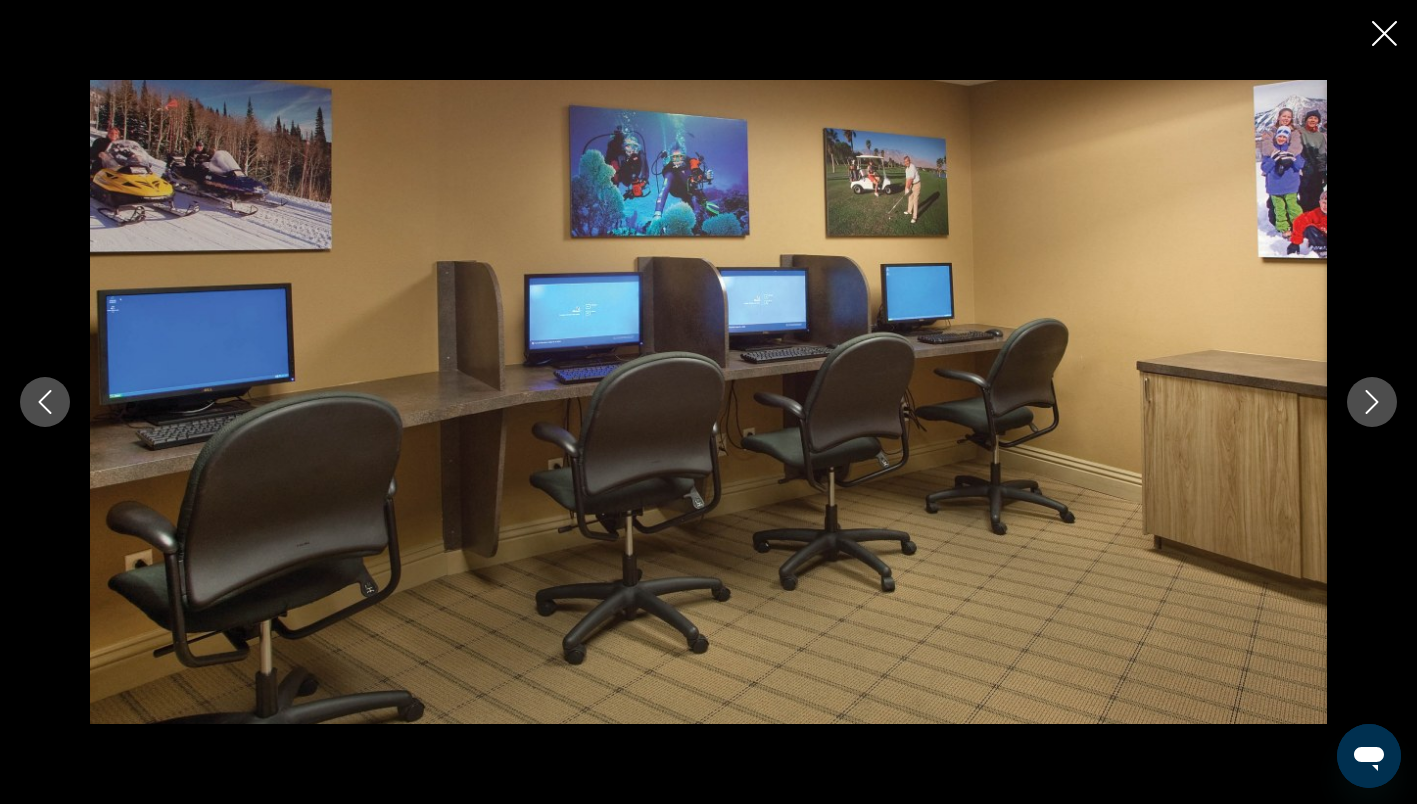 click 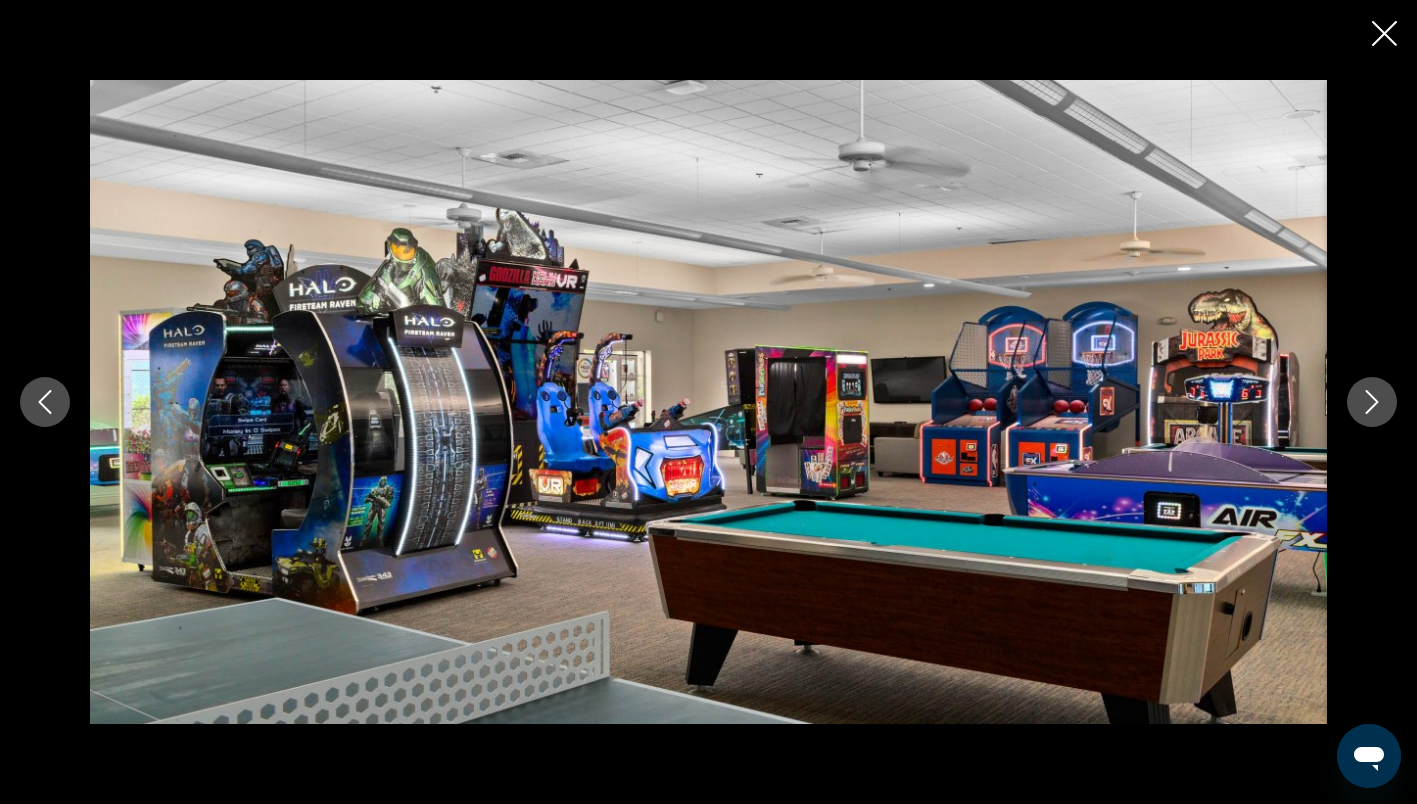 click 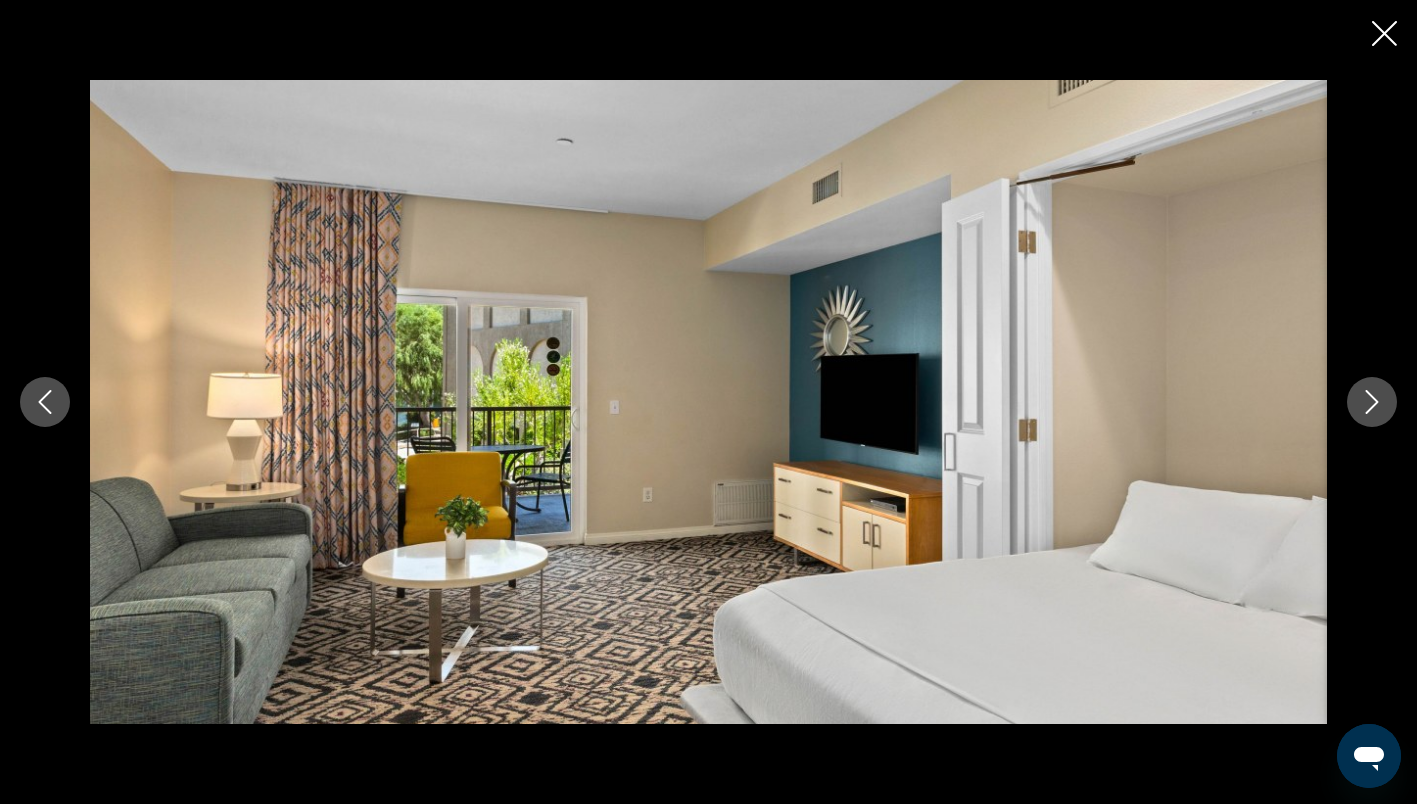 click 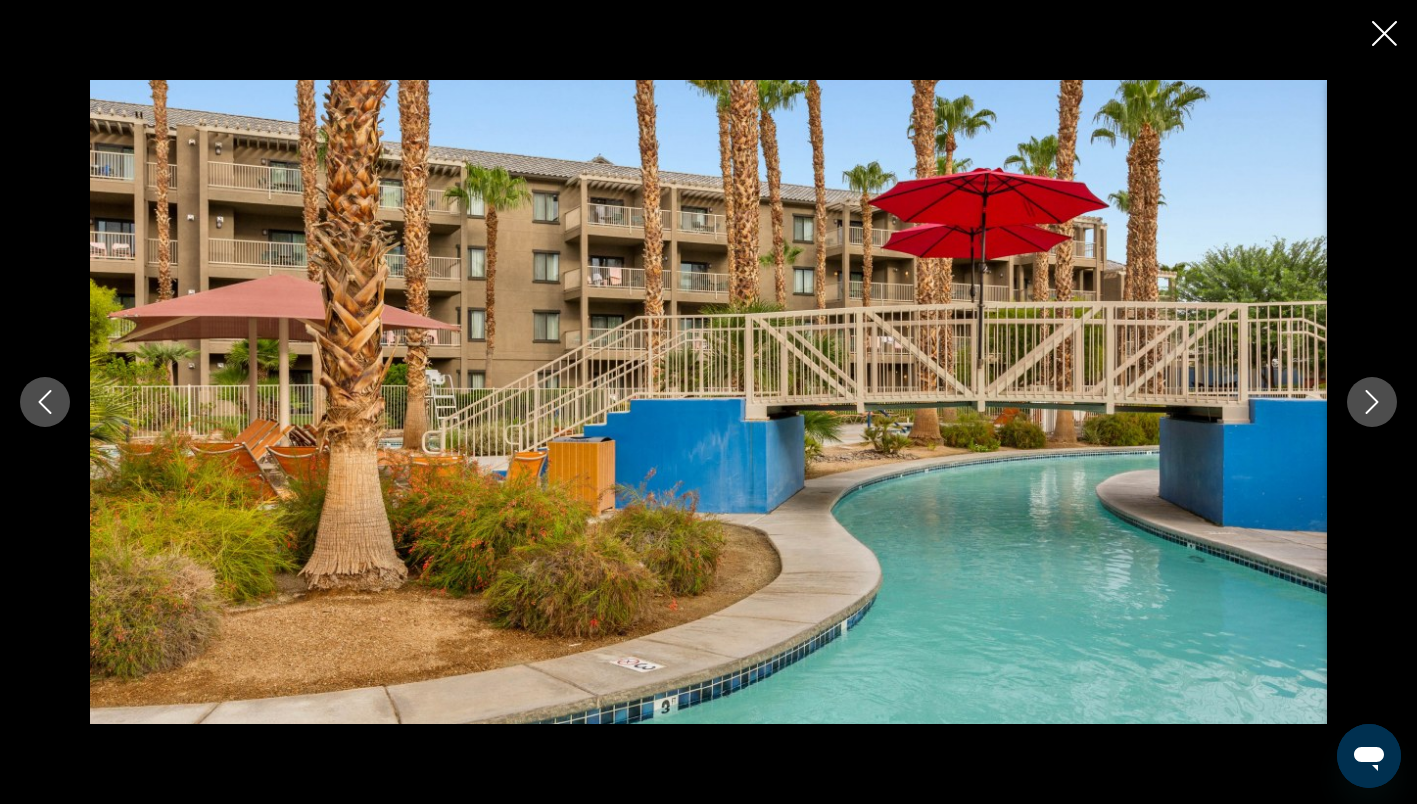 click 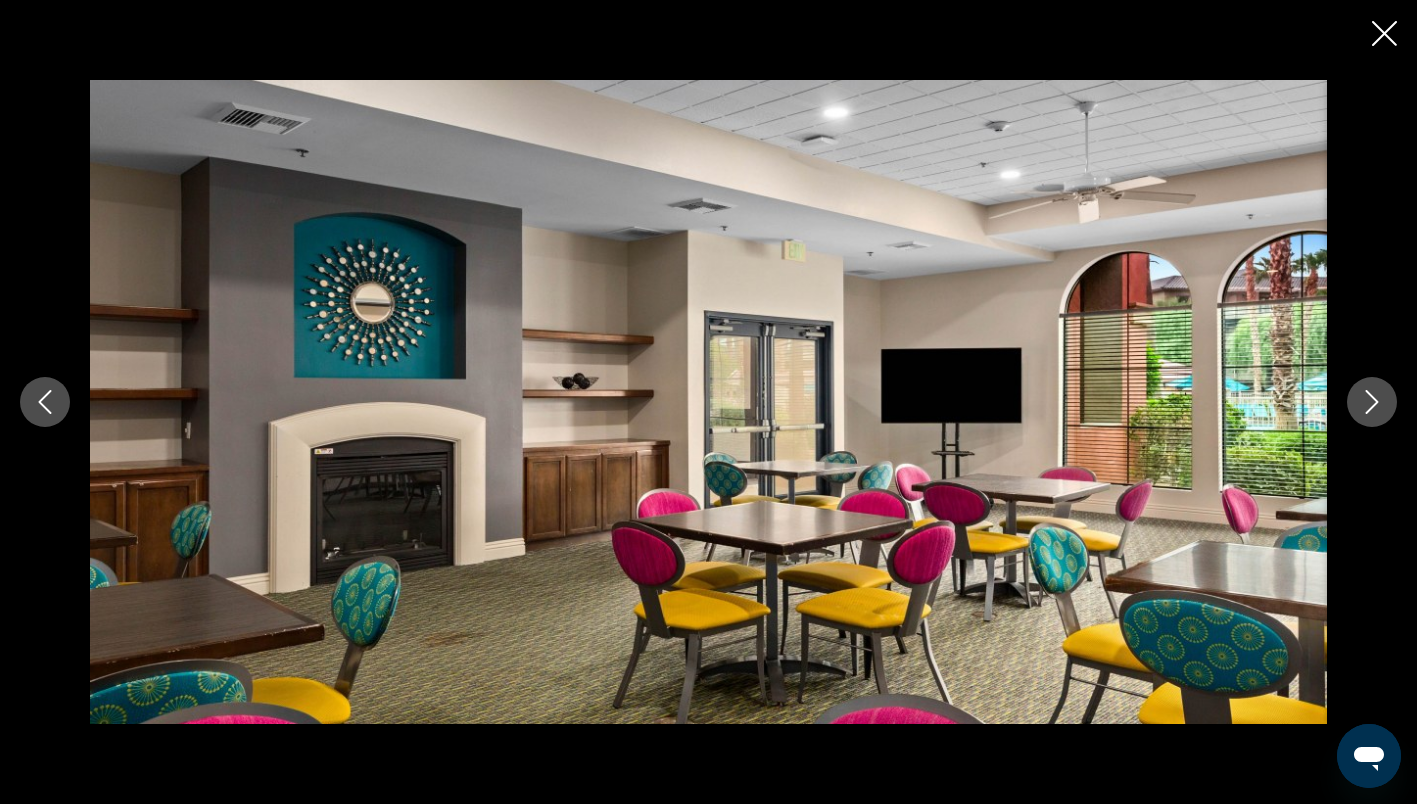 click 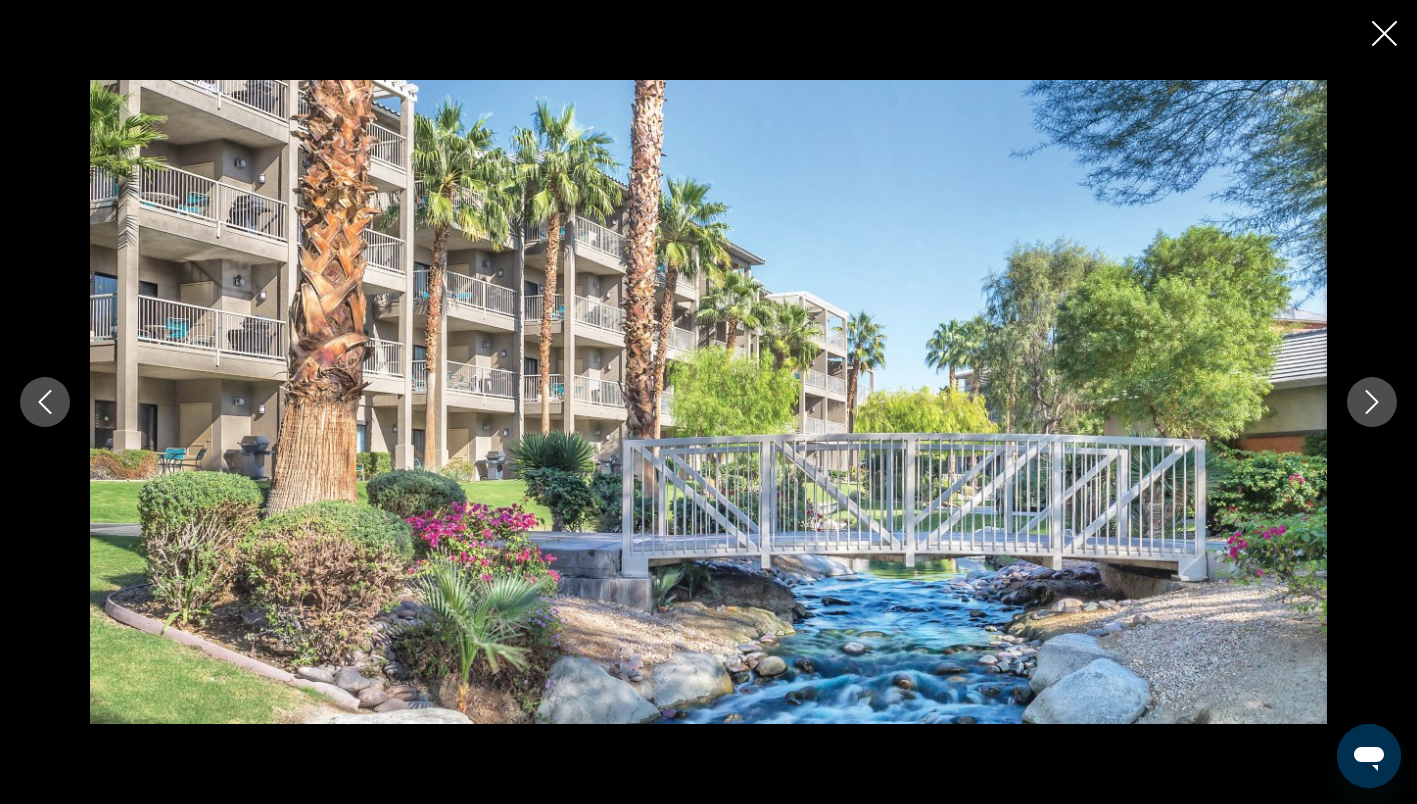 click 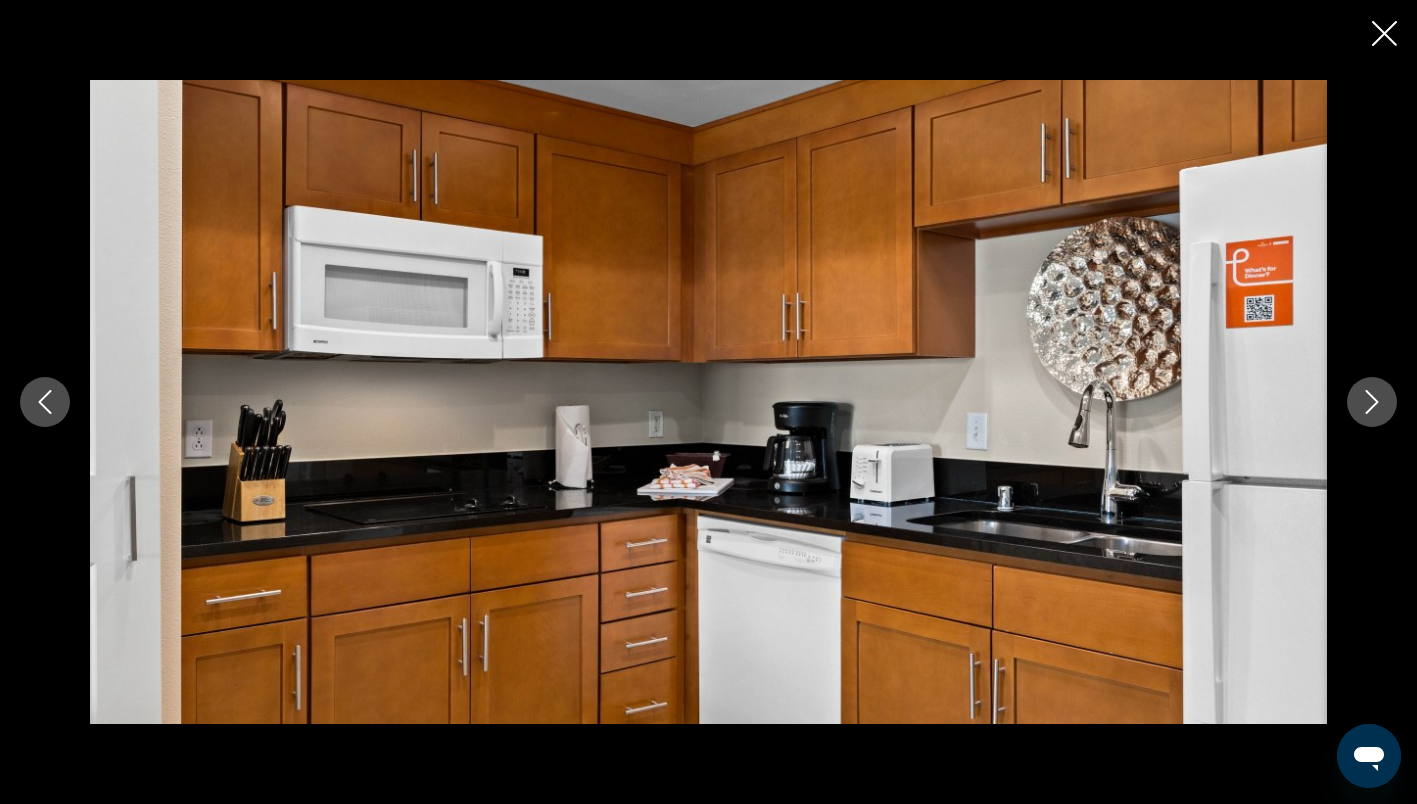 click at bounding box center [708, 402] 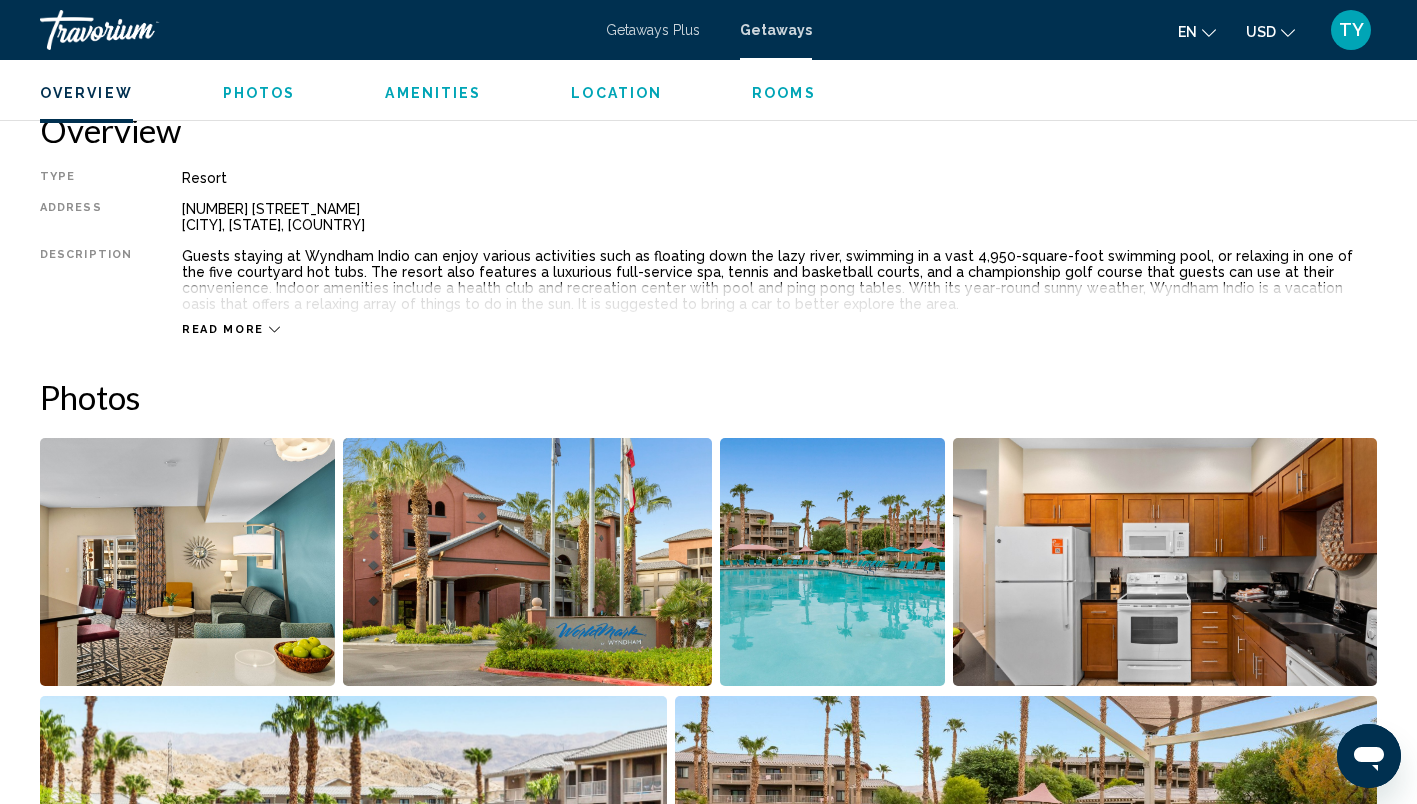 scroll, scrollTop: 602, scrollLeft: 0, axis: vertical 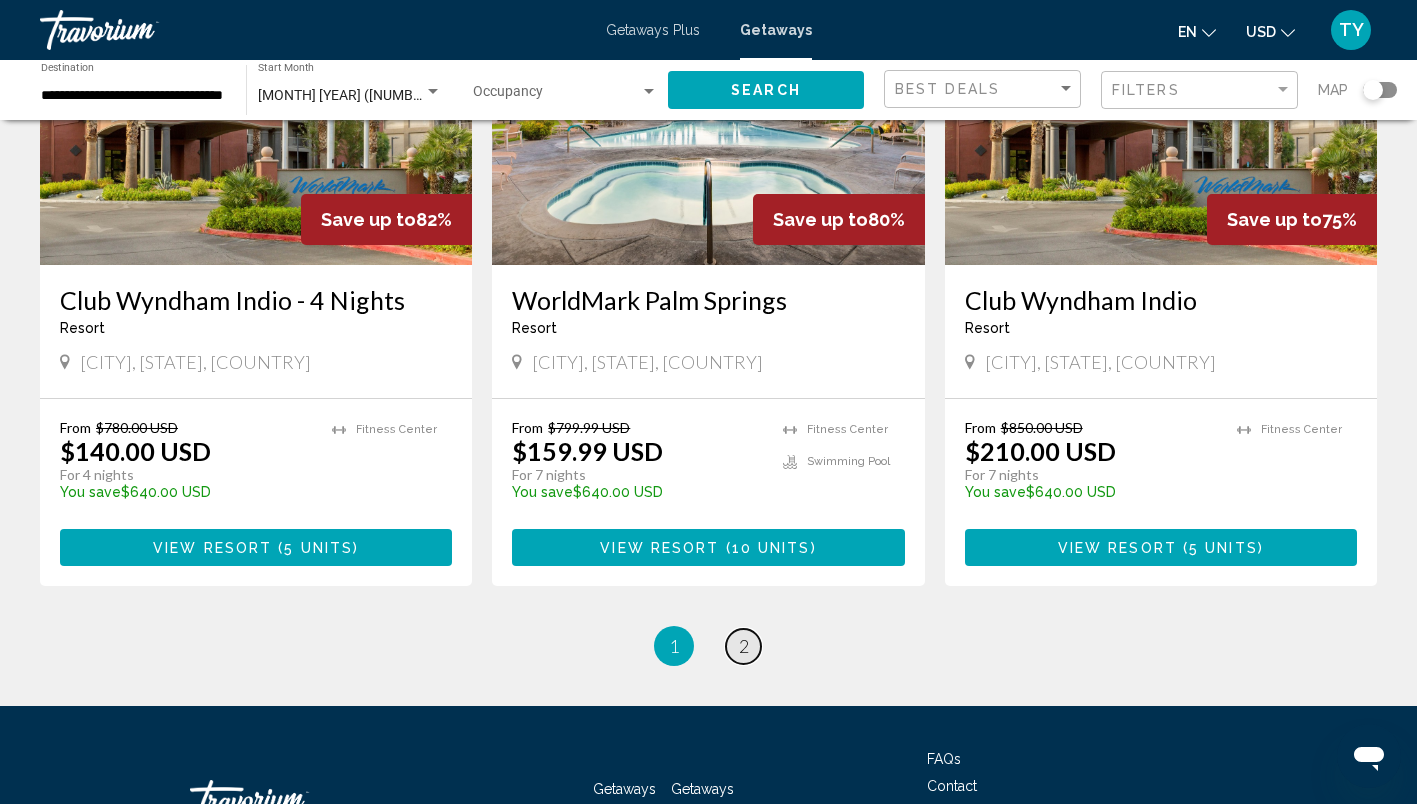 click on "2" at bounding box center (744, 646) 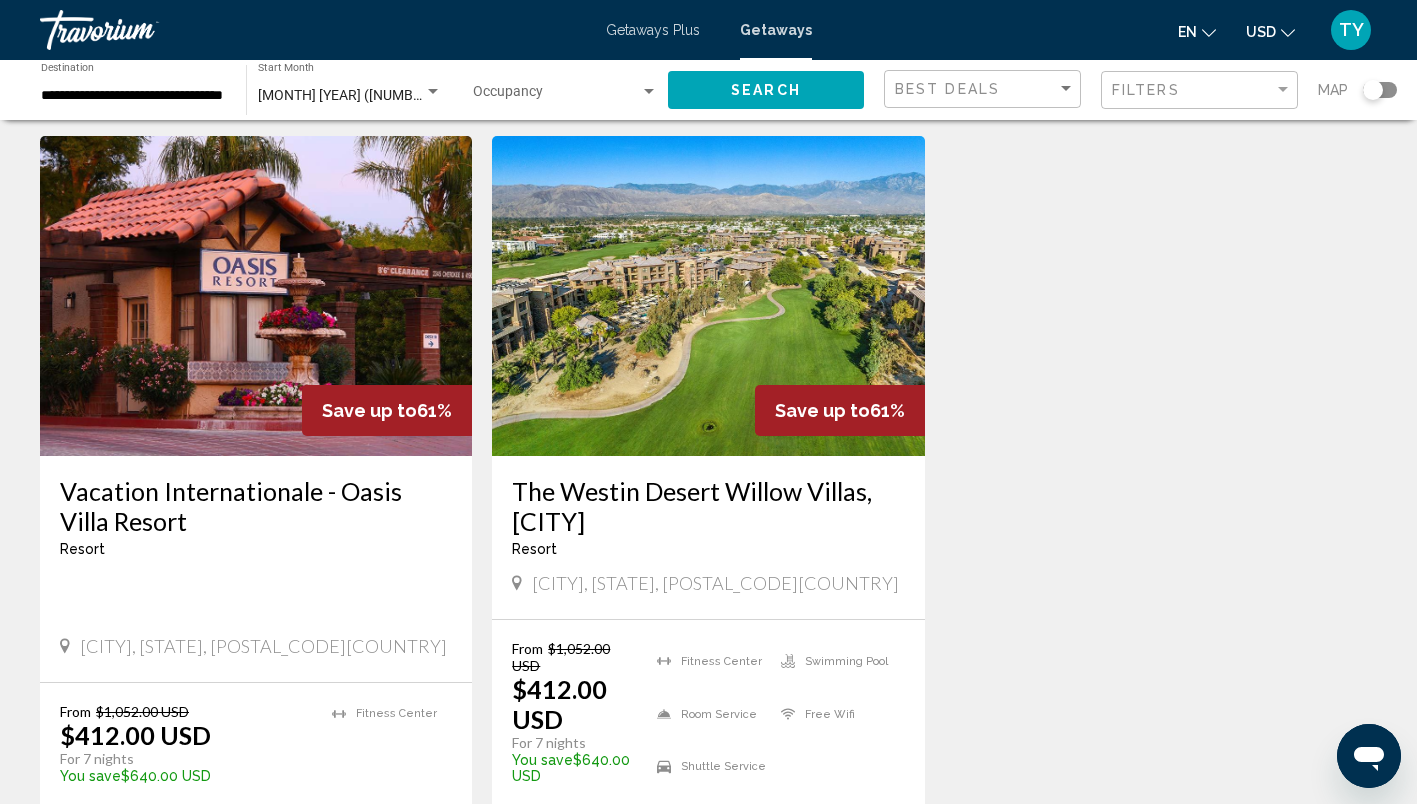 scroll, scrollTop: 2149, scrollLeft: 0, axis: vertical 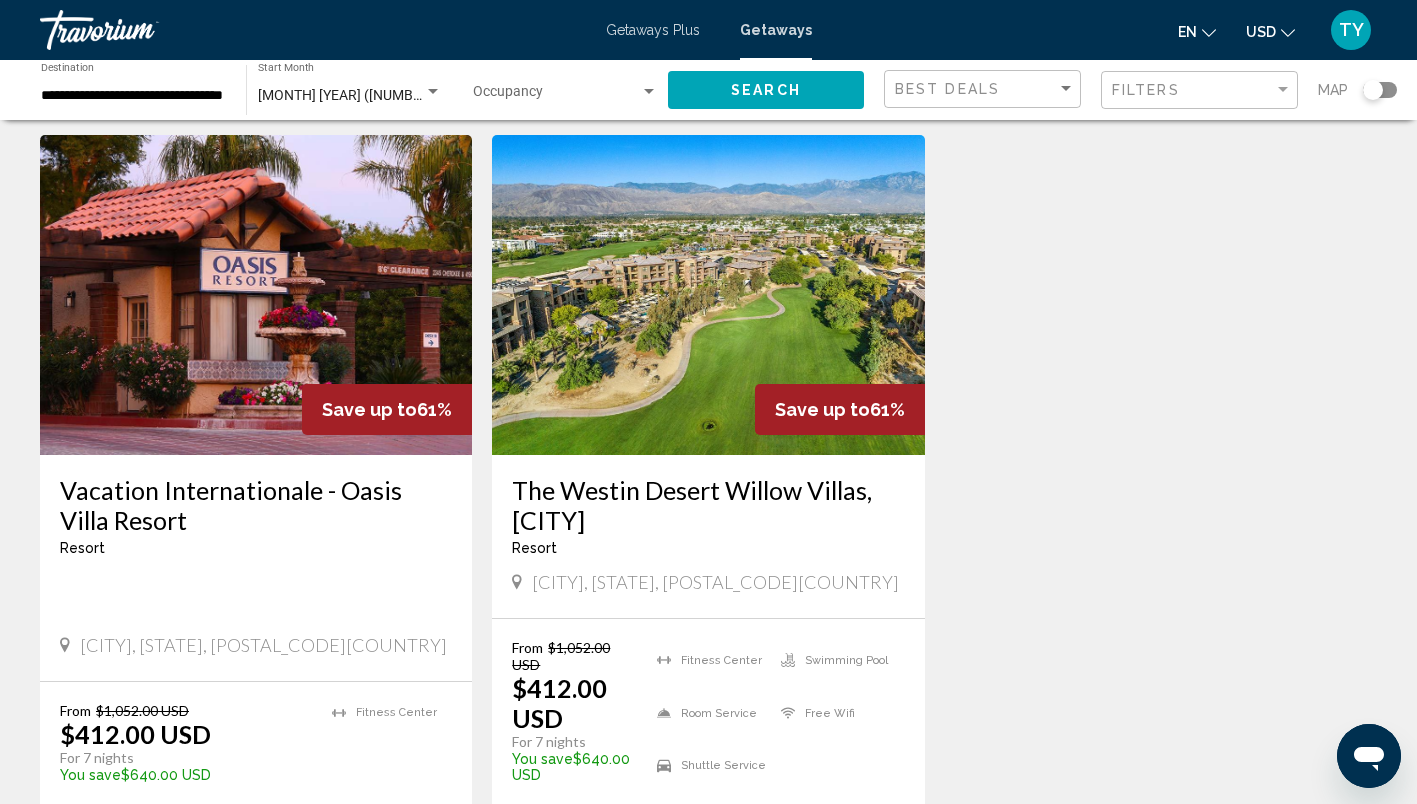 click at bounding box center (708, 295) 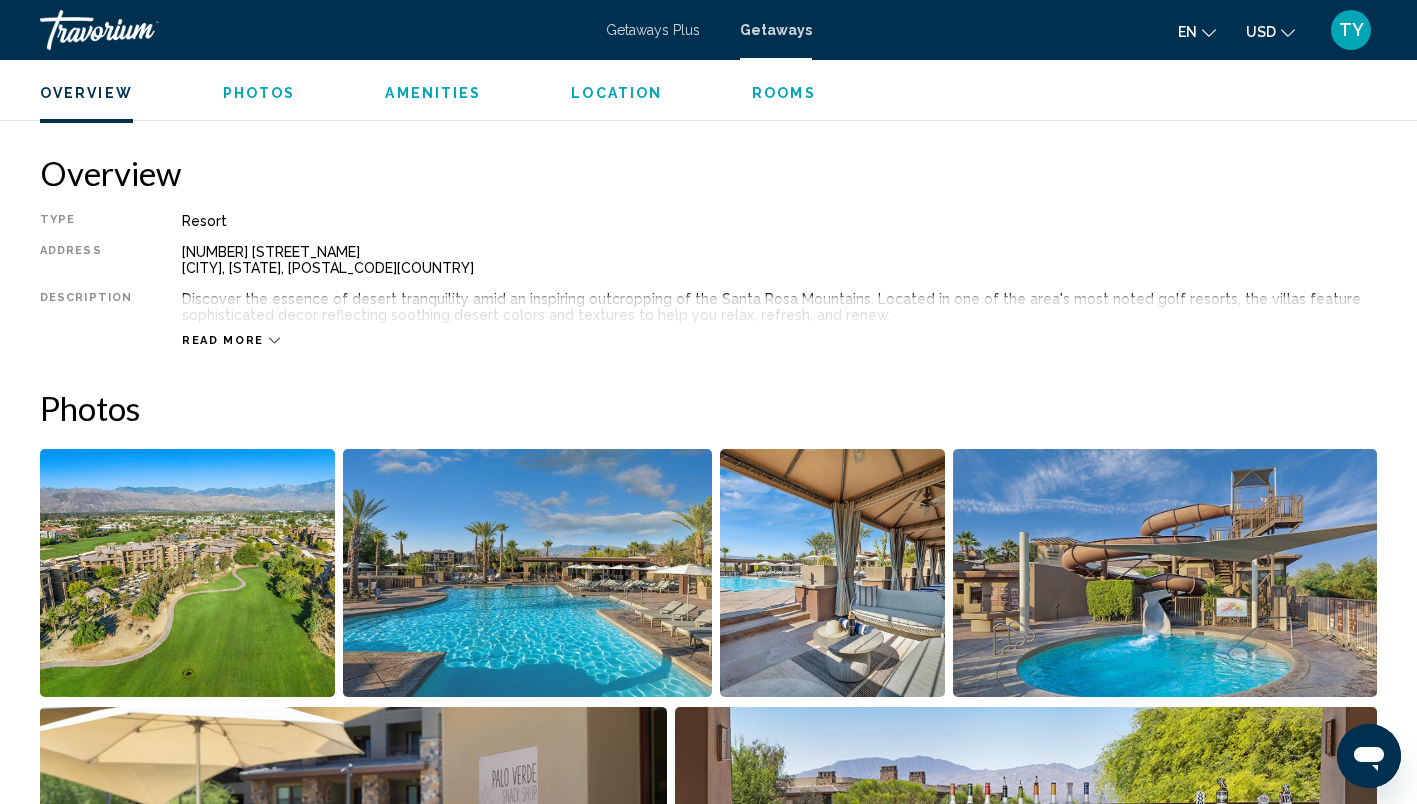 scroll, scrollTop: 610, scrollLeft: 0, axis: vertical 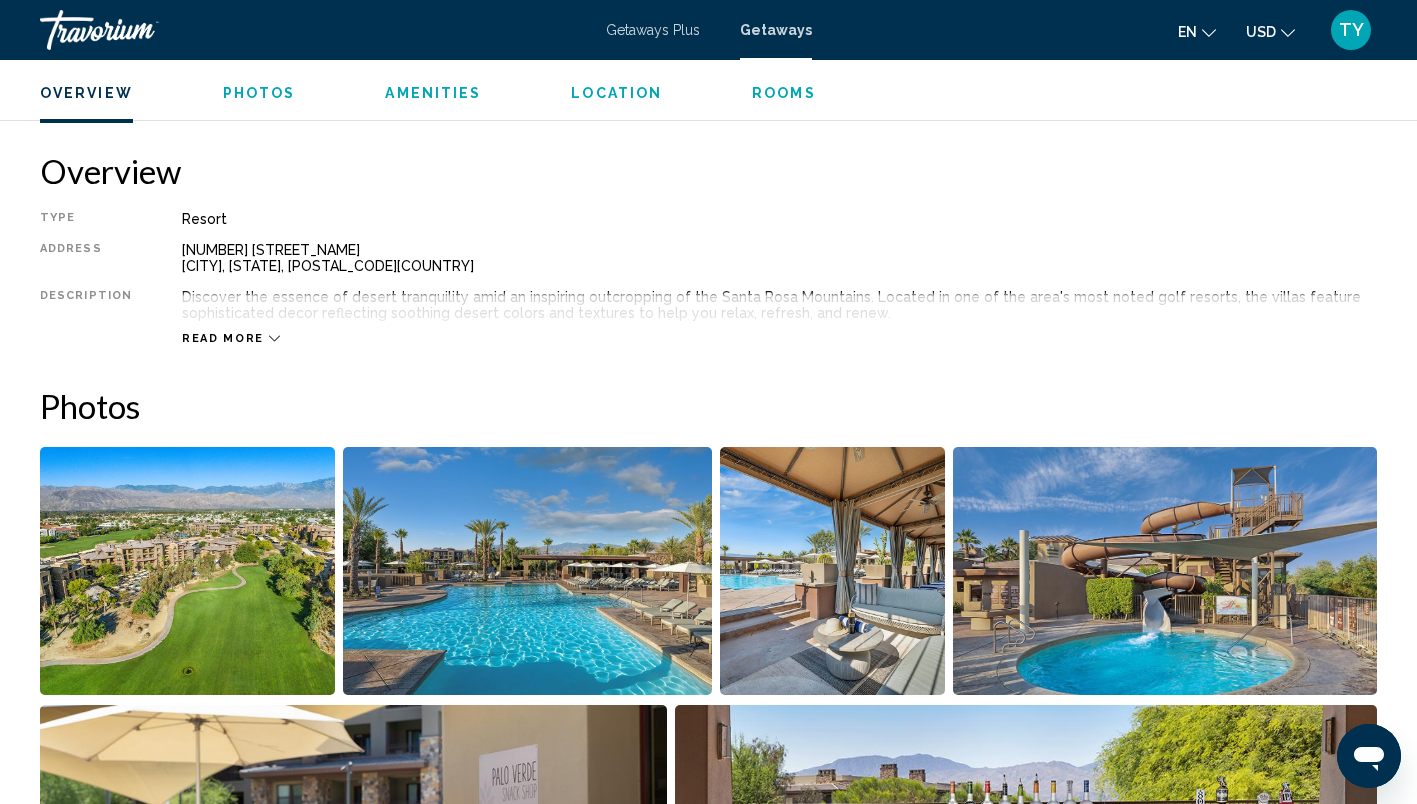 click at bounding box center [187, 571] 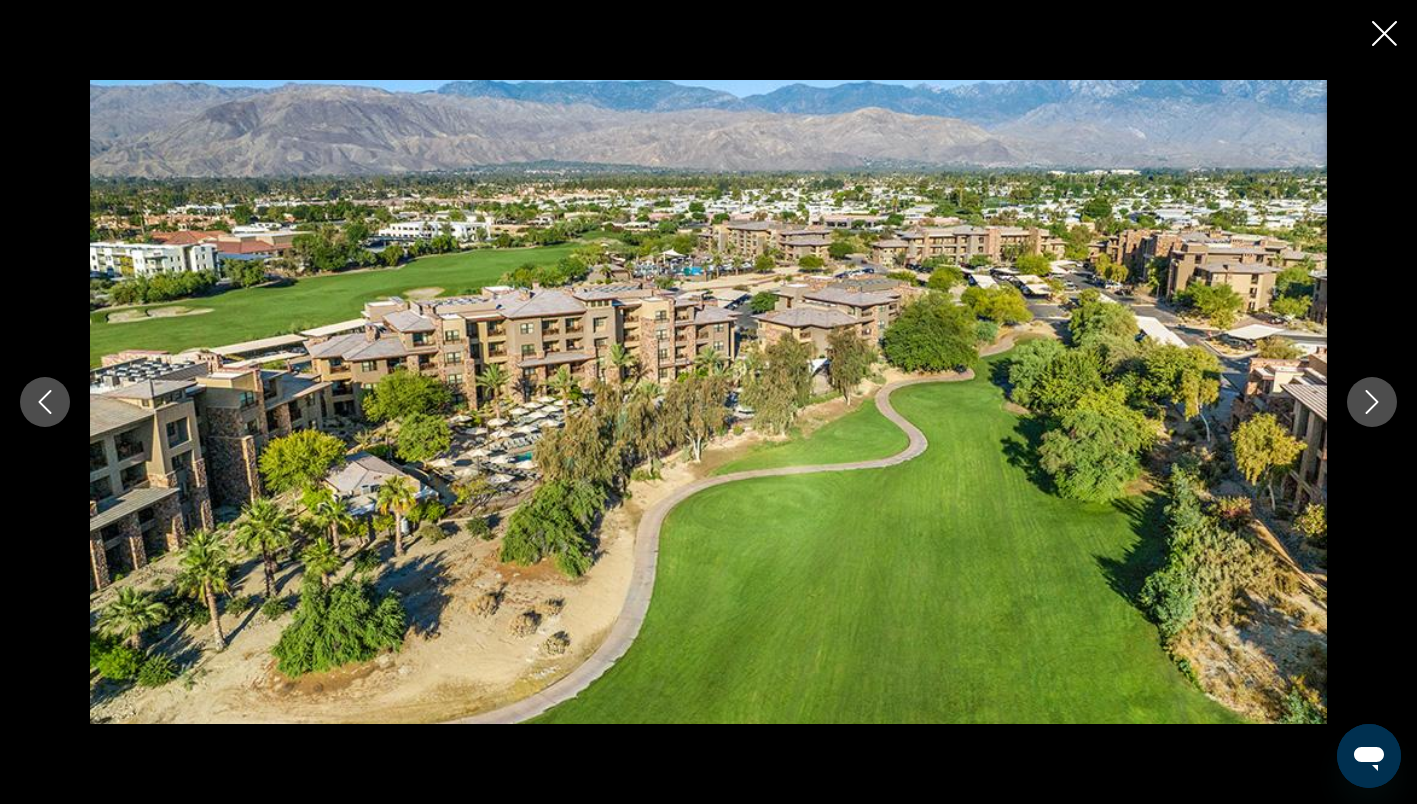 type 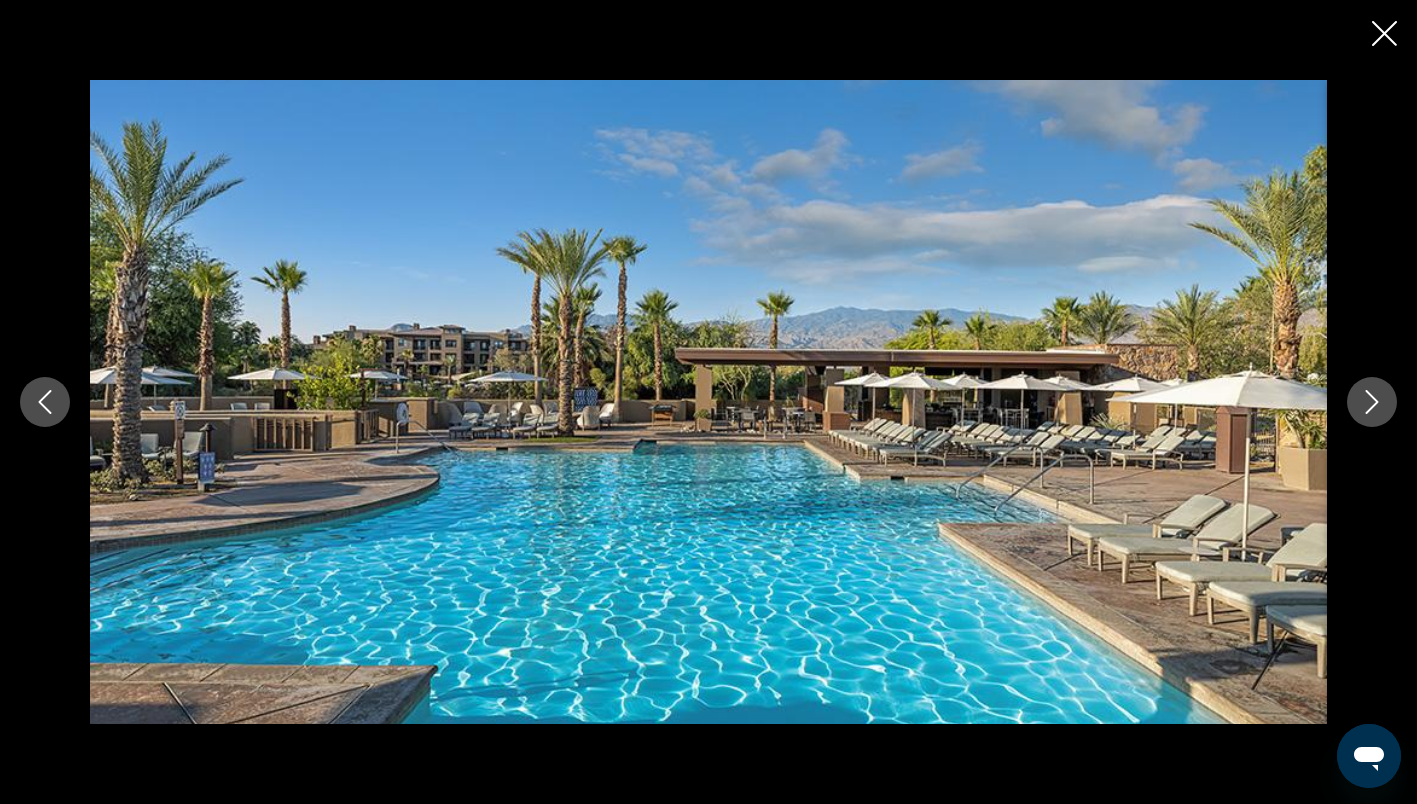 click 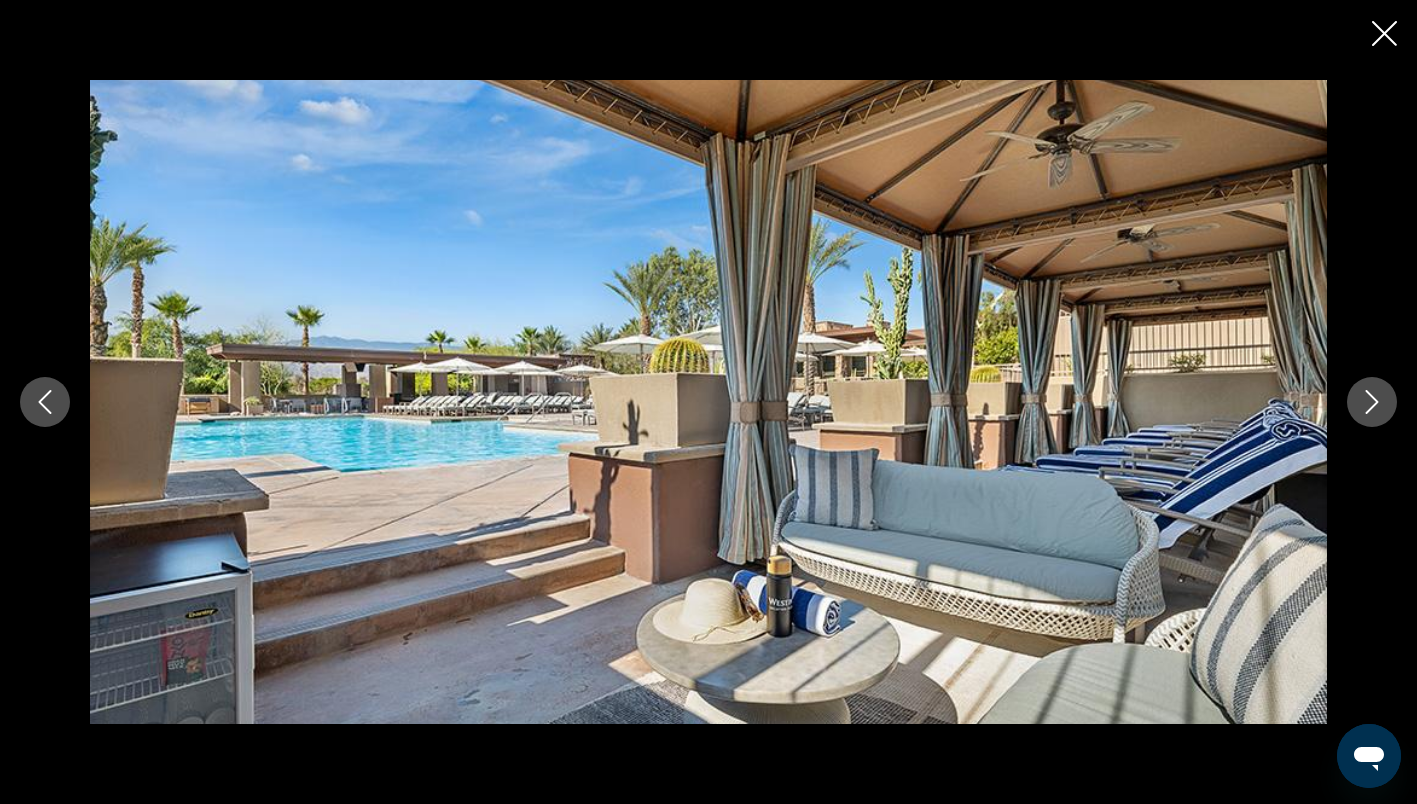 click 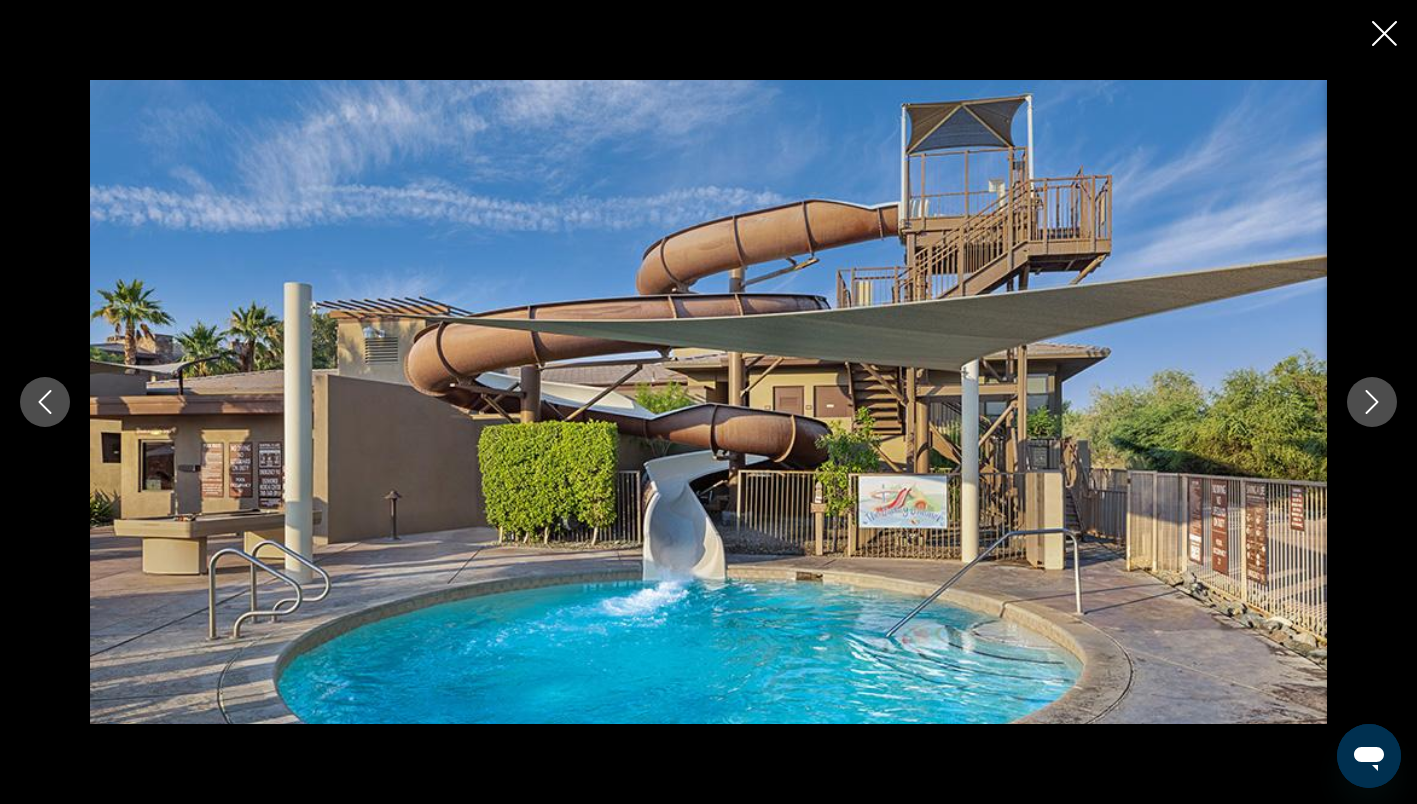 click 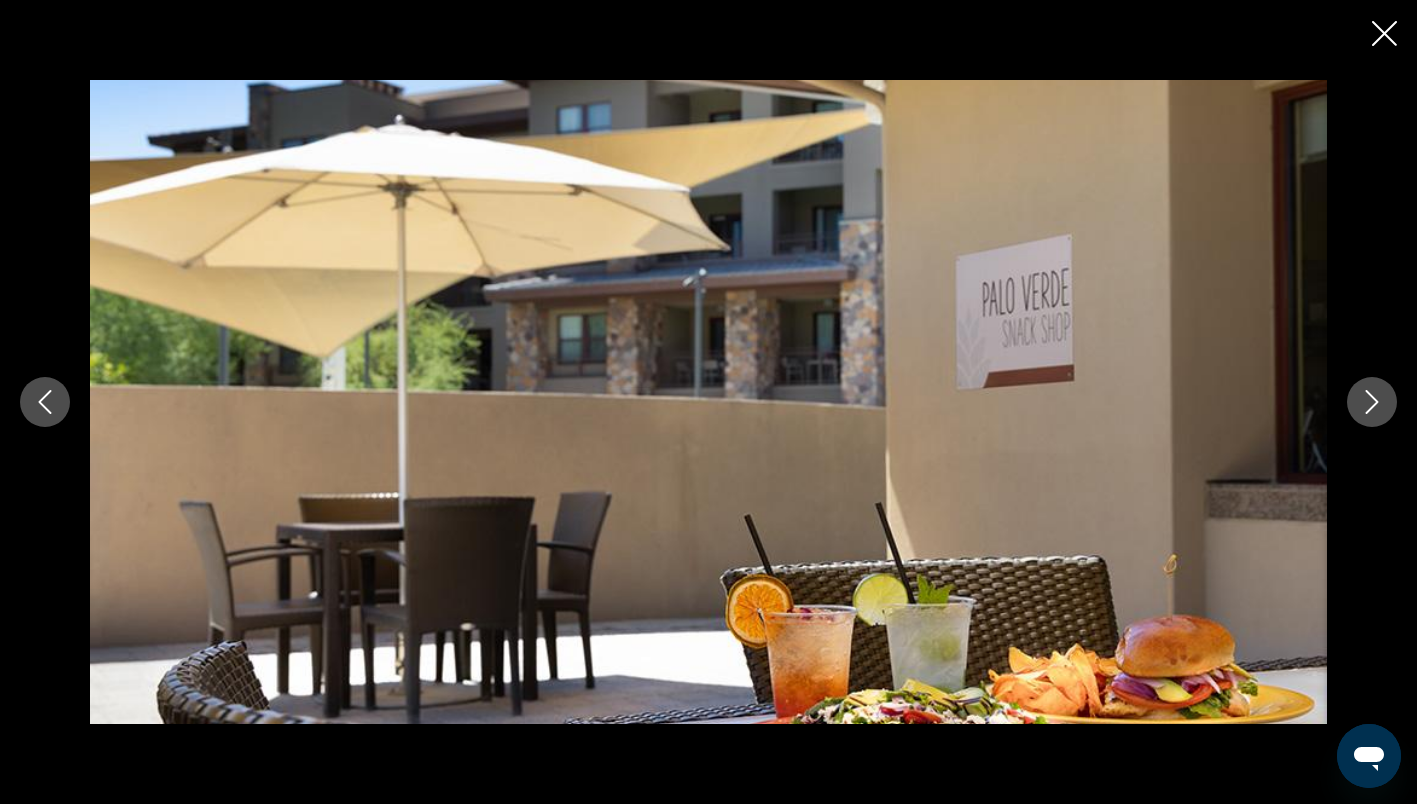 click 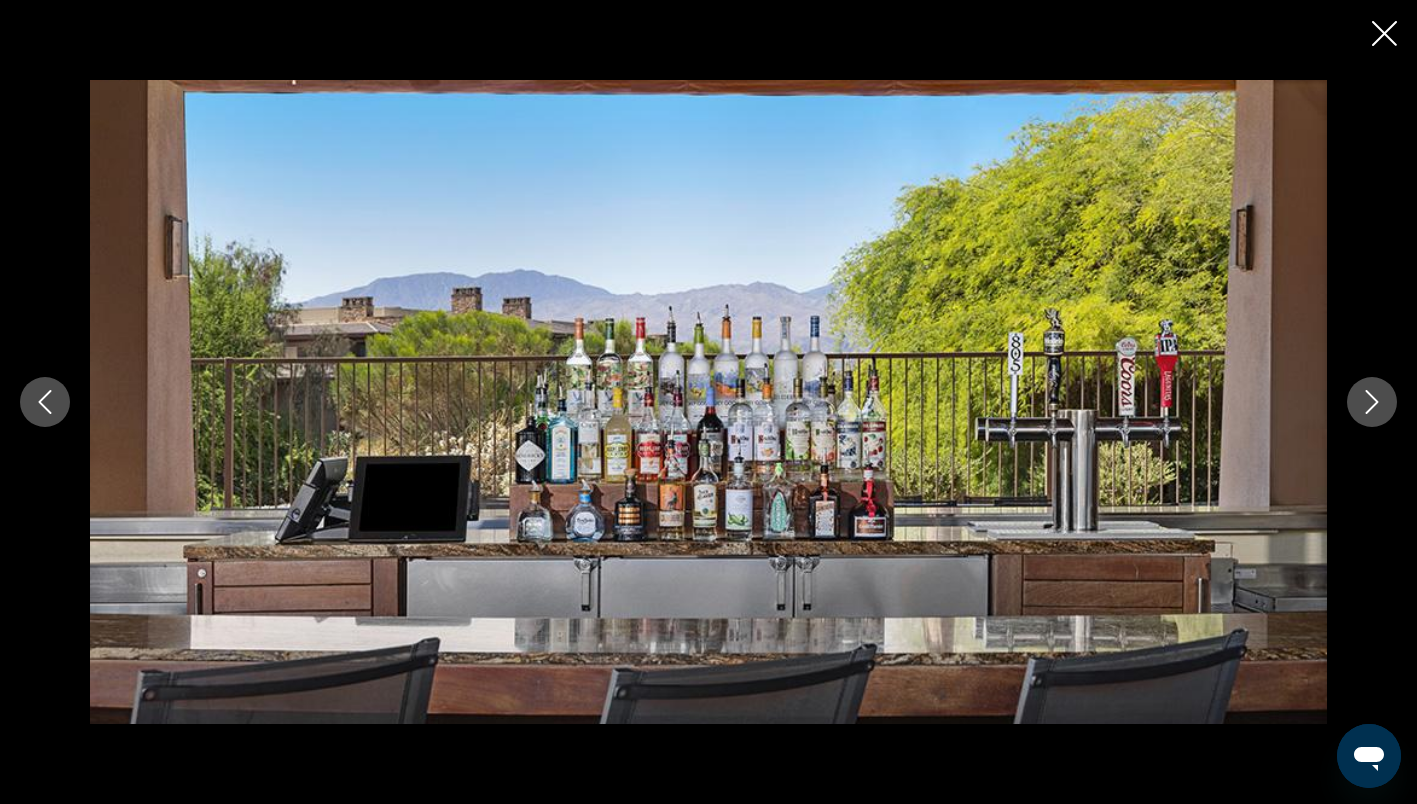 click 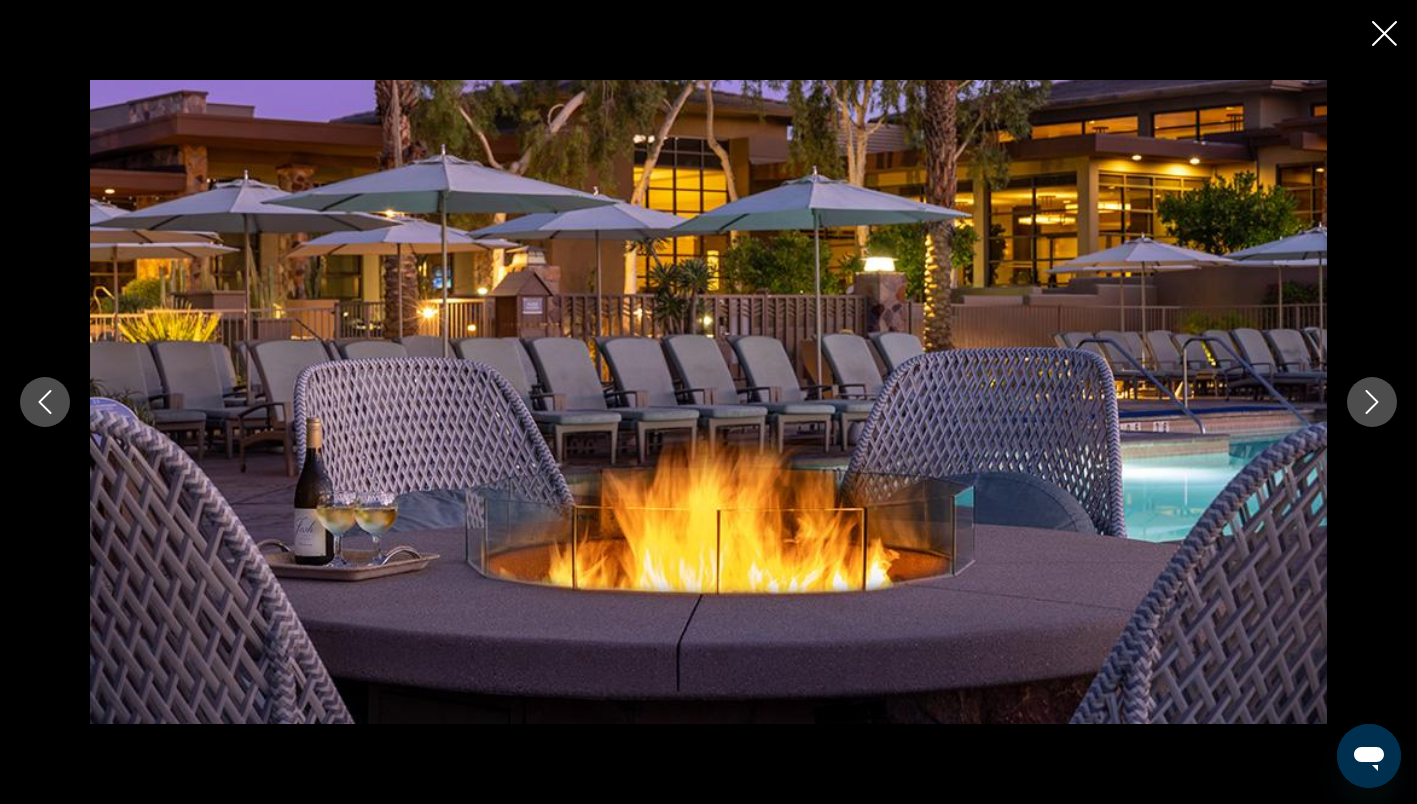 click 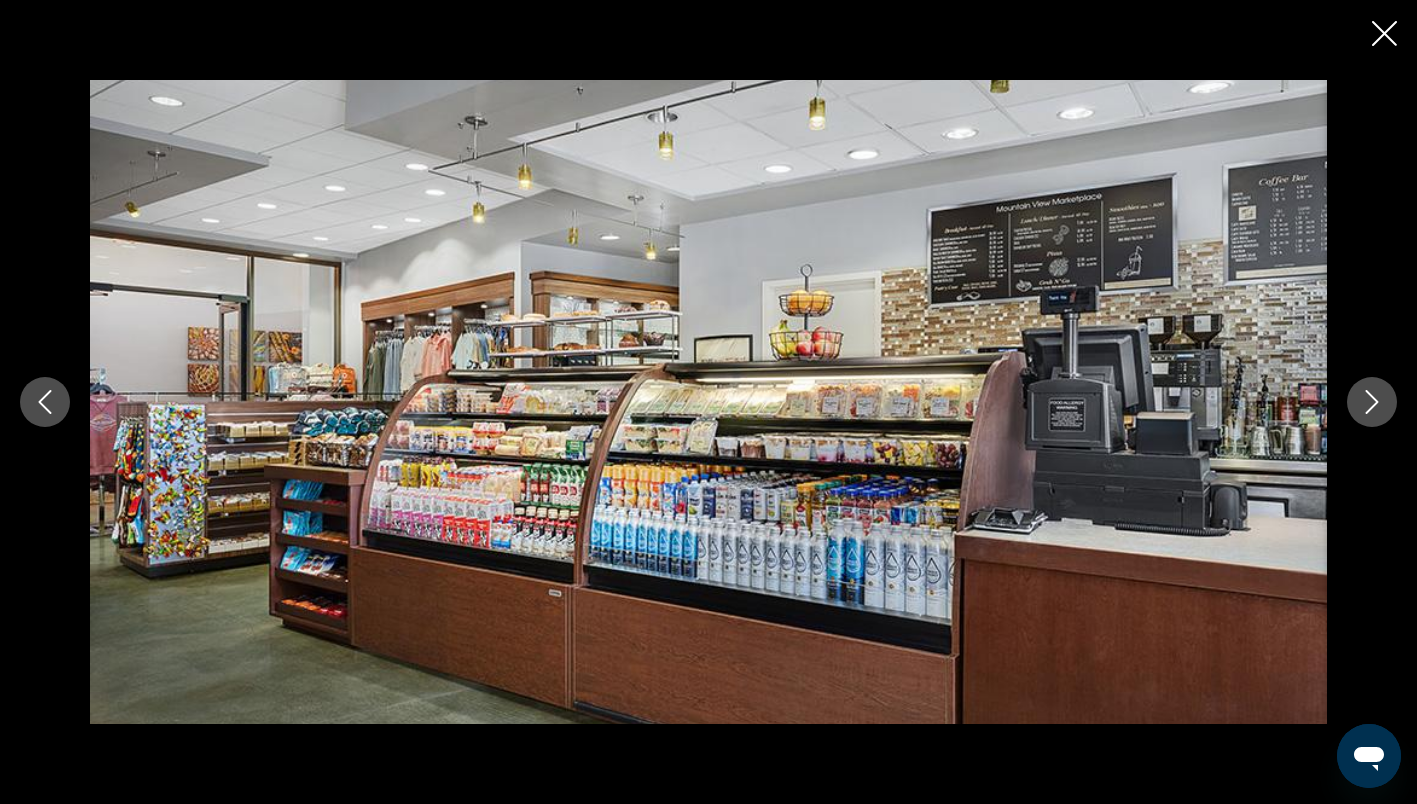 click 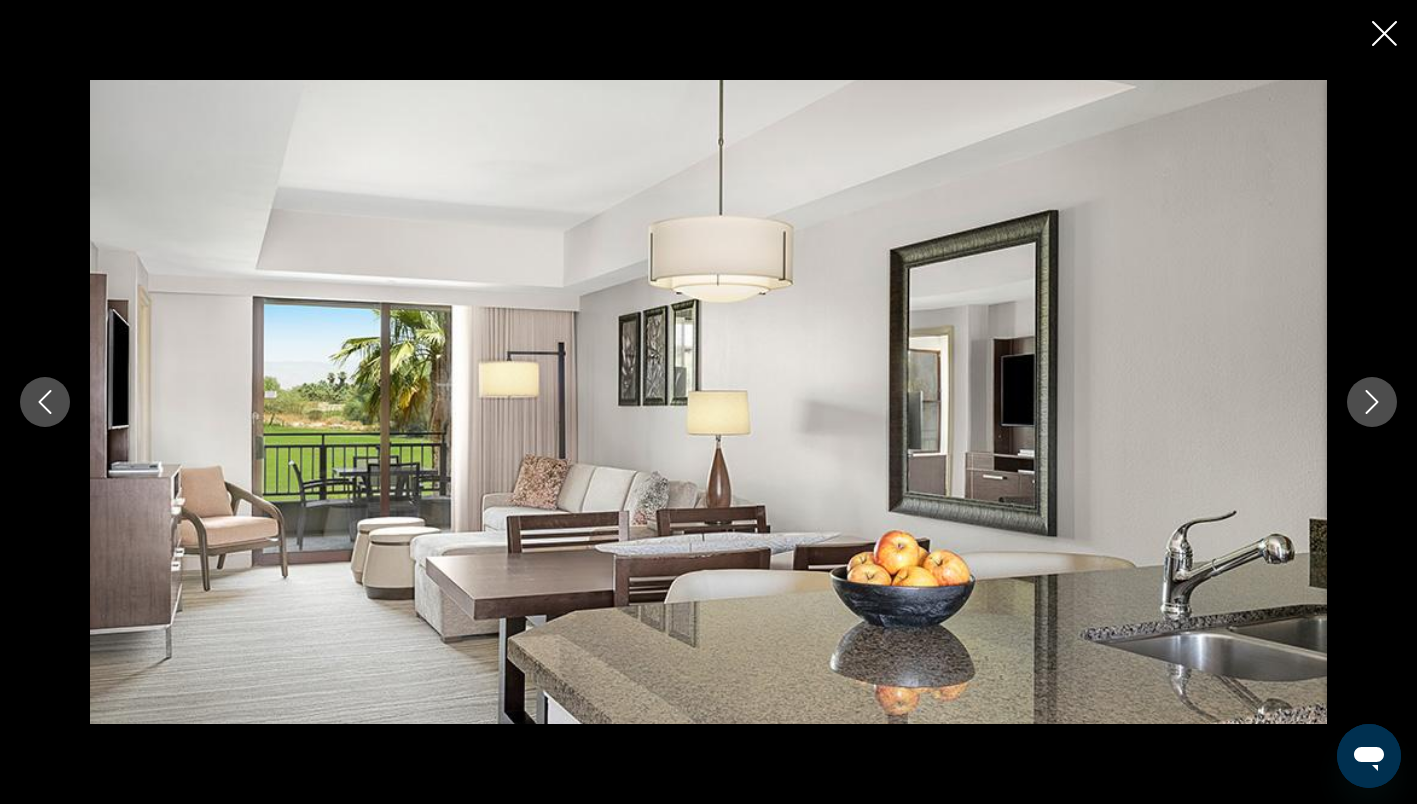 click 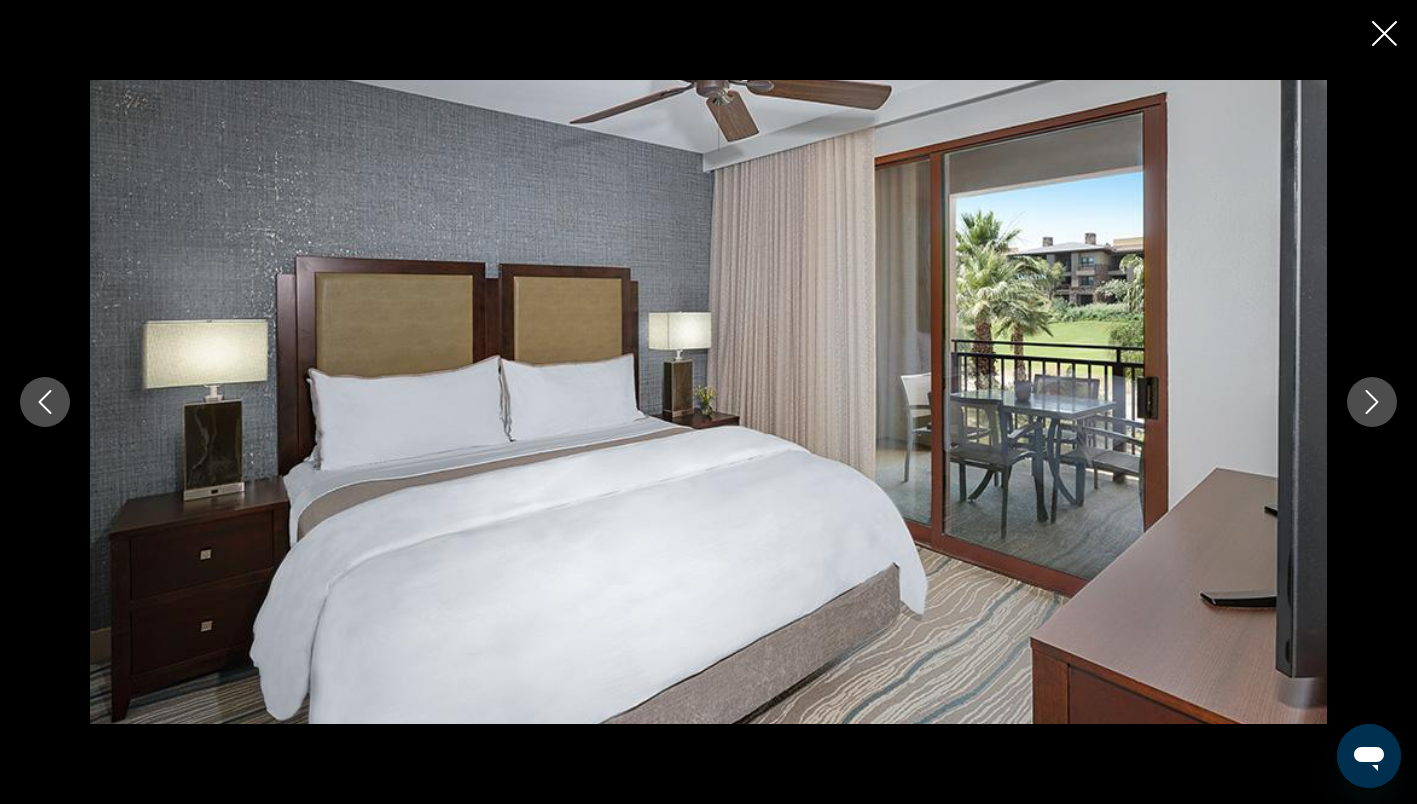 click 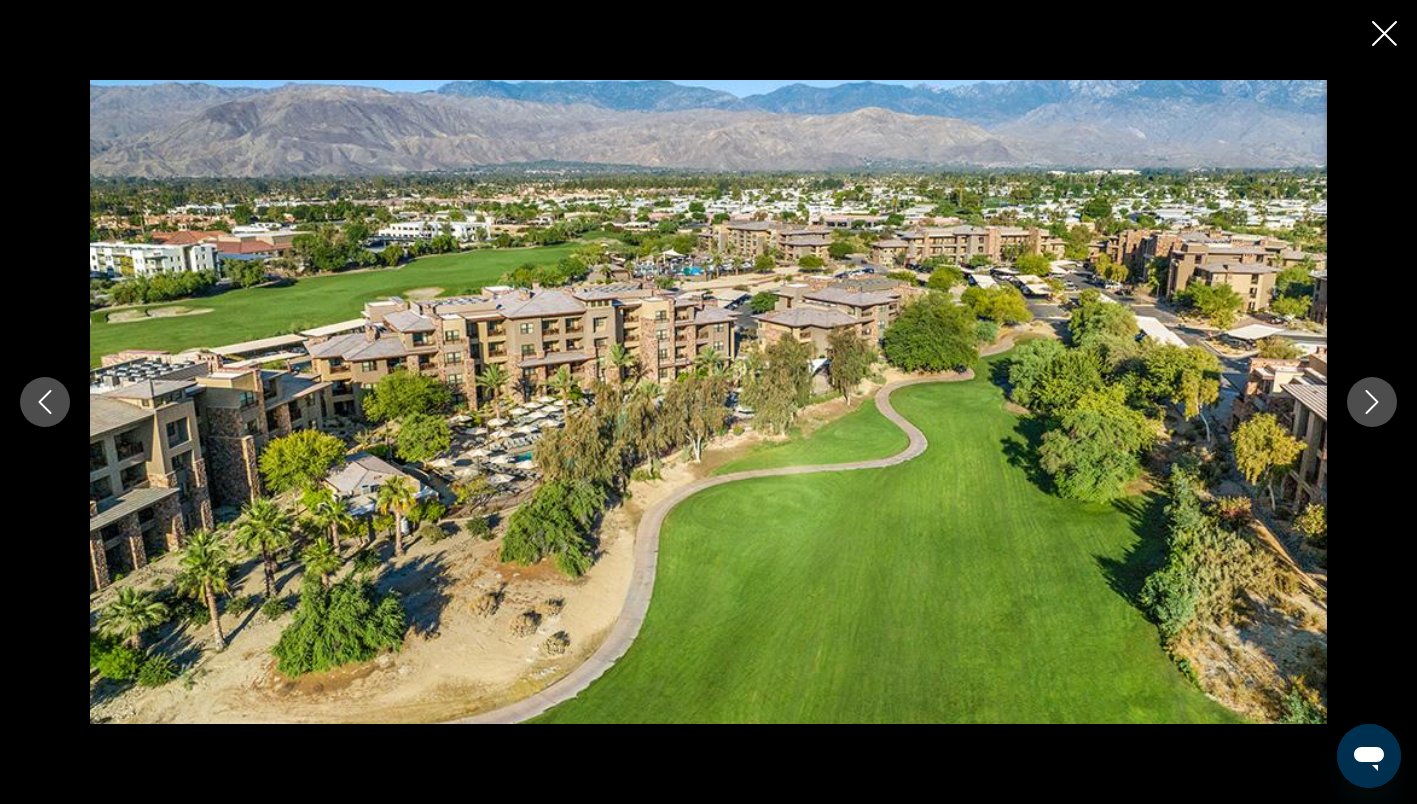 click 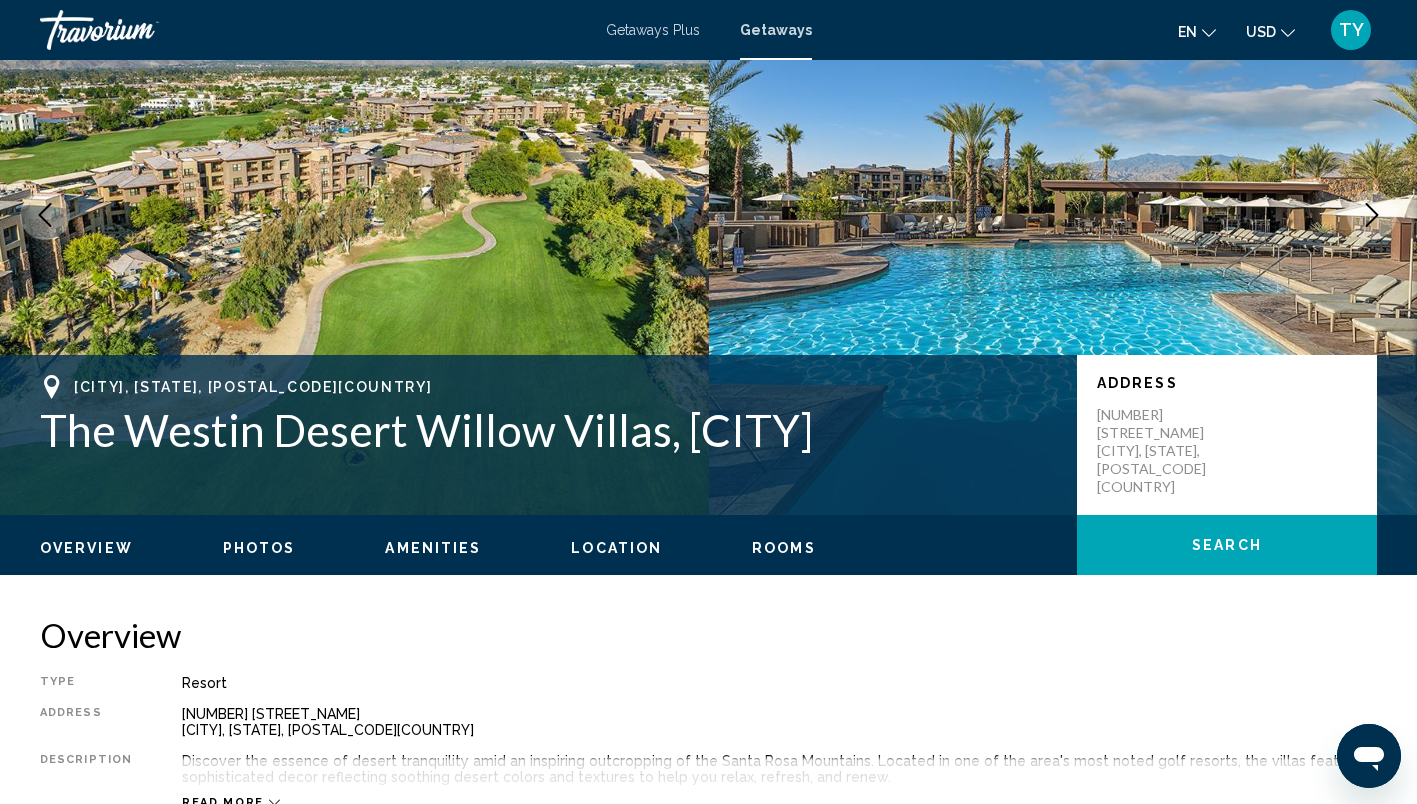 scroll, scrollTop: 0, scrollLeft: 0, axis: both 